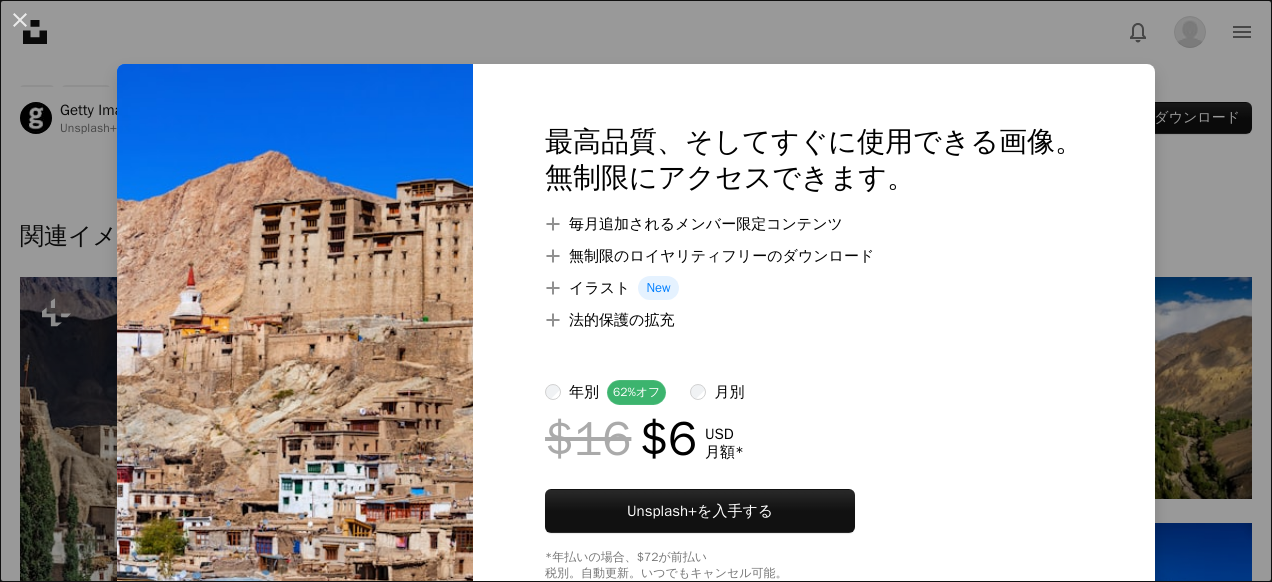 scroll, scrollTop: 900, scrollLeft: 0, axis: vertical 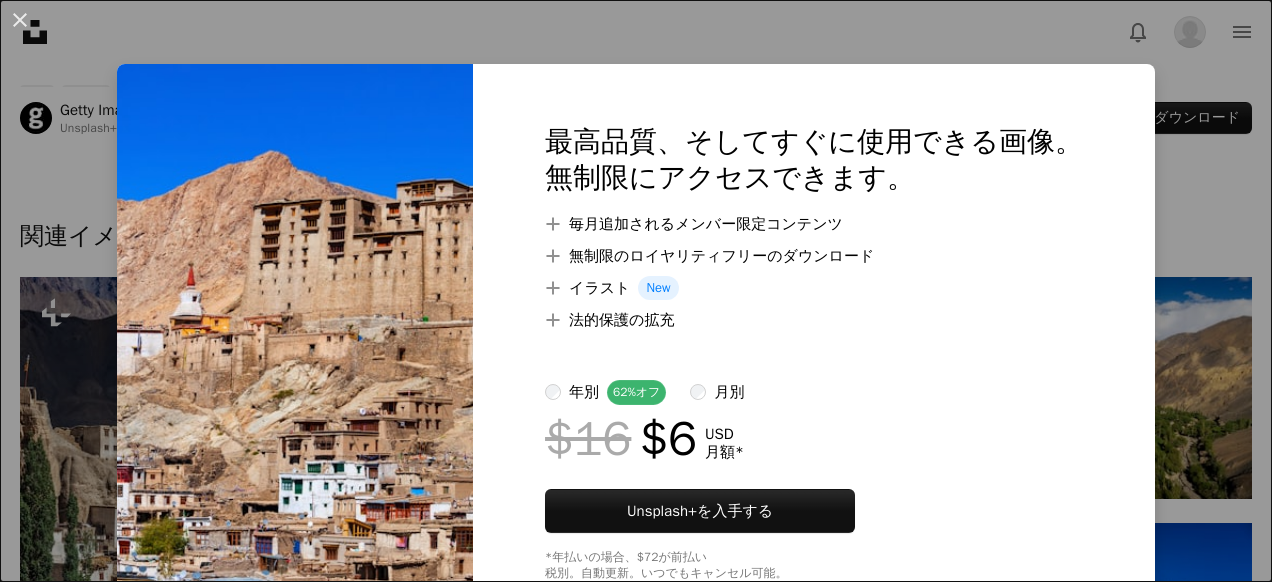 click on "月別" at bounding box center (729, 392) 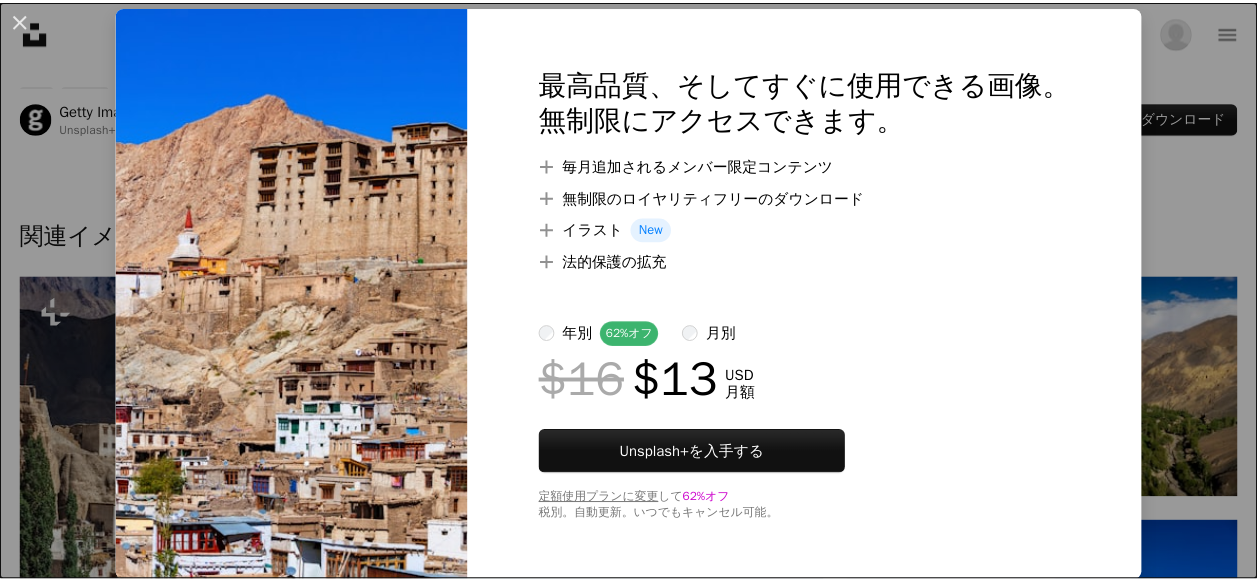 scroll, scrollTop: 0, scrollLeft: 0, axis: both 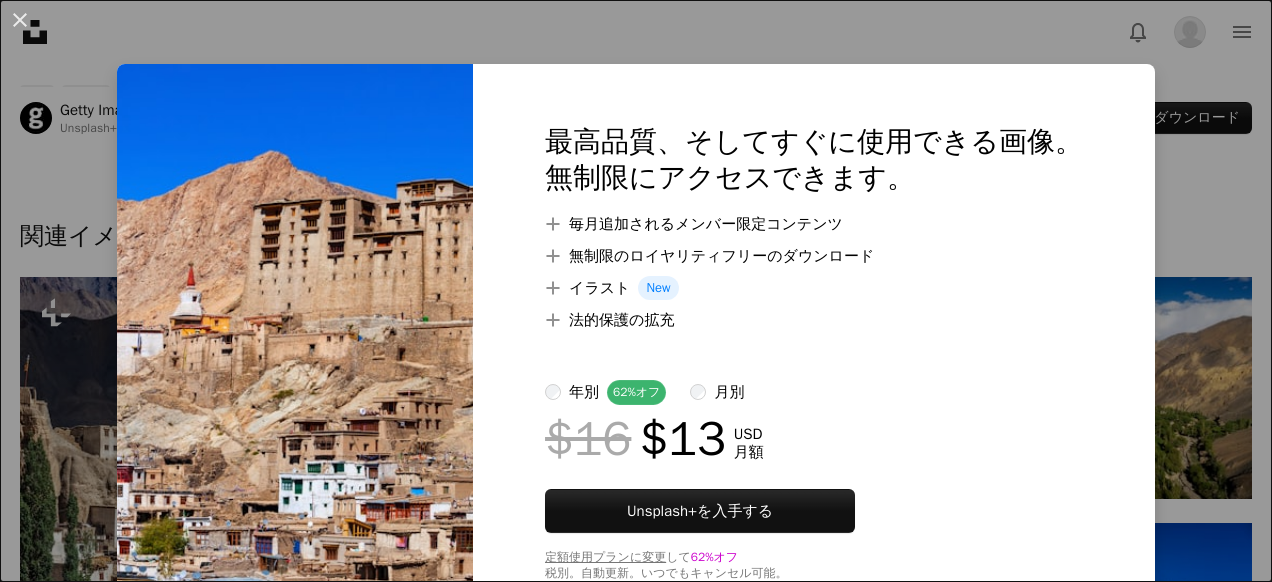 click on "An X shape 最高品質、そしてすぐに使用できる画像。 無制限にアクセスできます。 A plus sign 毎月追加されるメンバー限定コンテンツ A plus sign 無制限のロイヤリティフリーのダウンロード A plus sign イラスト  New A plus sign 法的保護の拡充 年別 62% オフ 月別 $16   $13 USD 月額 Unsplash+ を入手する 定額使用プランに変更 して 62% オフ 税別。自動更新。いつでもキャンセル可能。" at bounding box center (636, 291) 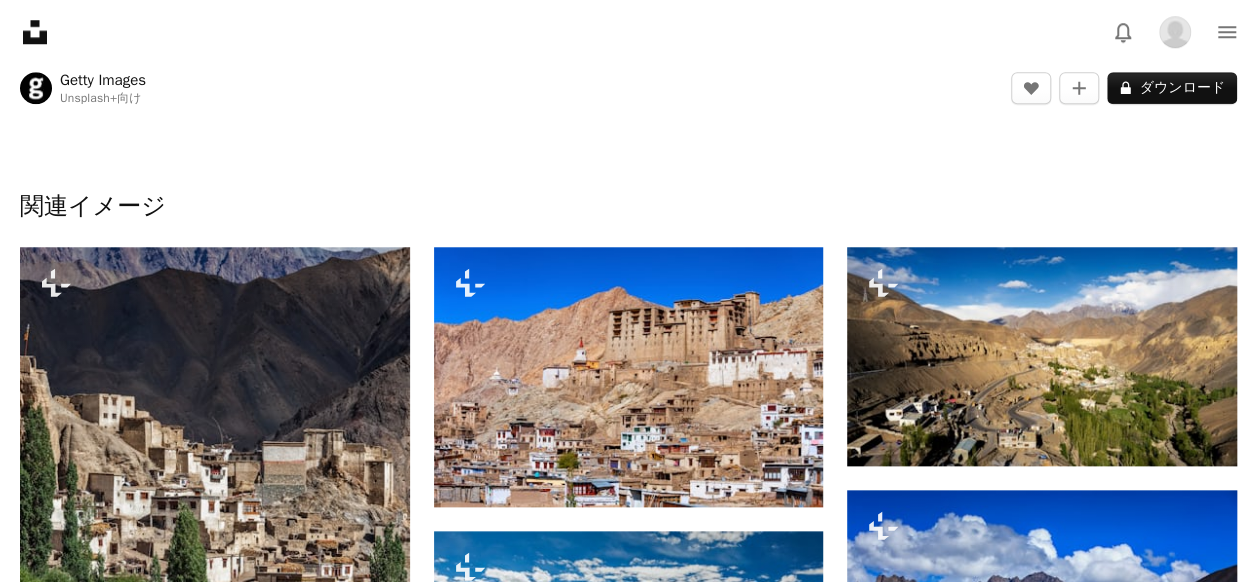 scroll, scrollTop: 900, scrollLeft: 0, axis: vertical 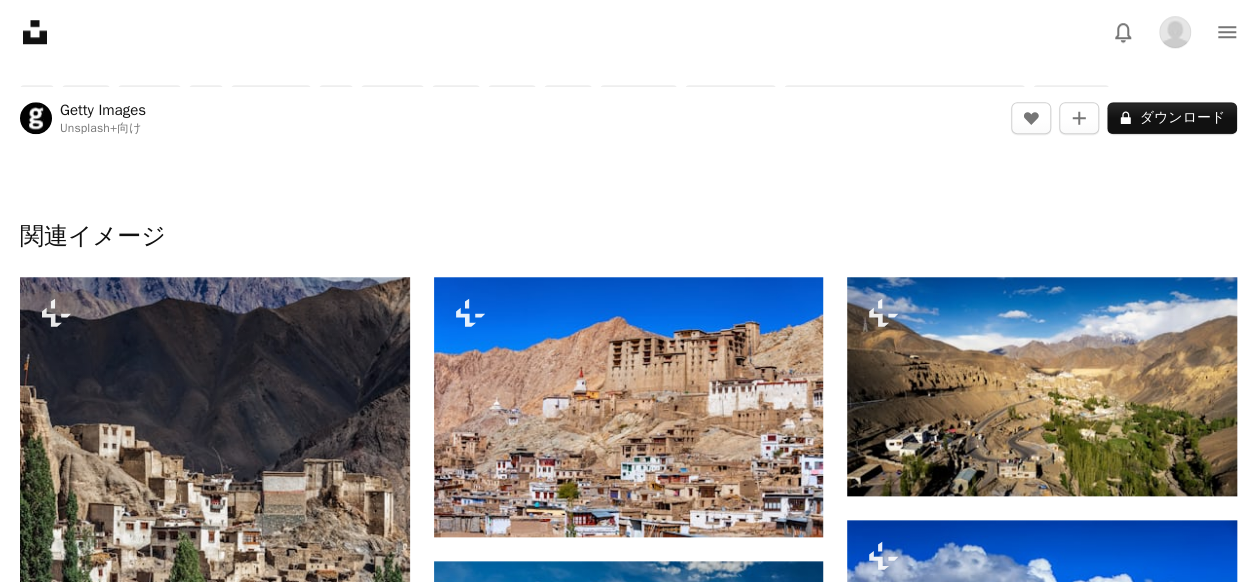 click 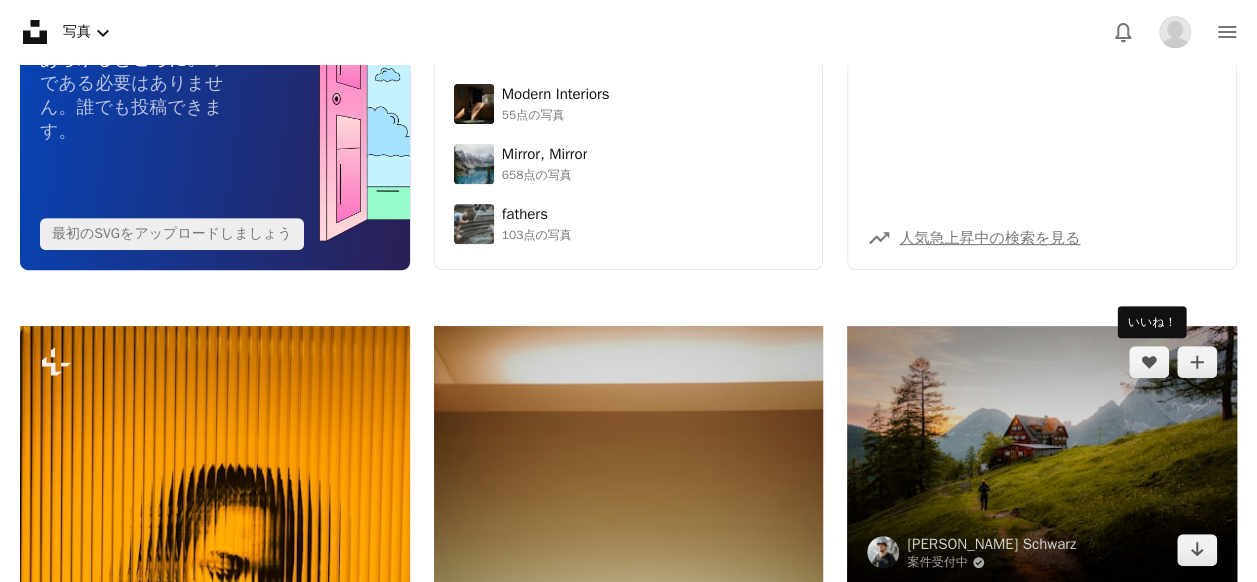 scroll, scrollTop: 300, scrollLeft: 0, axis: vertical 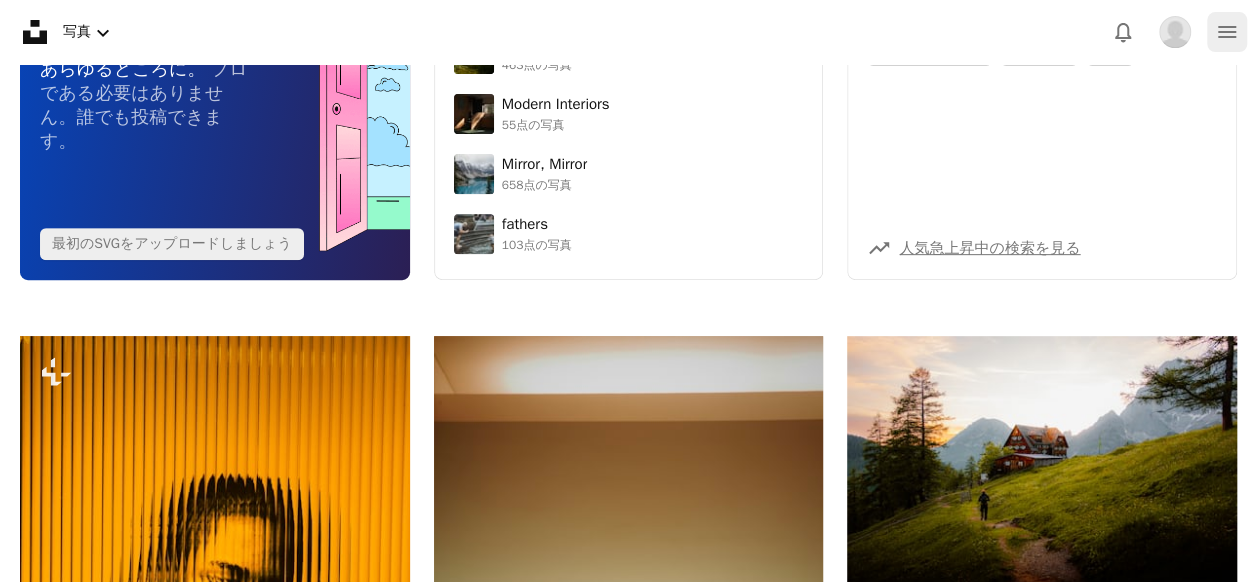 click on "navigation menu" 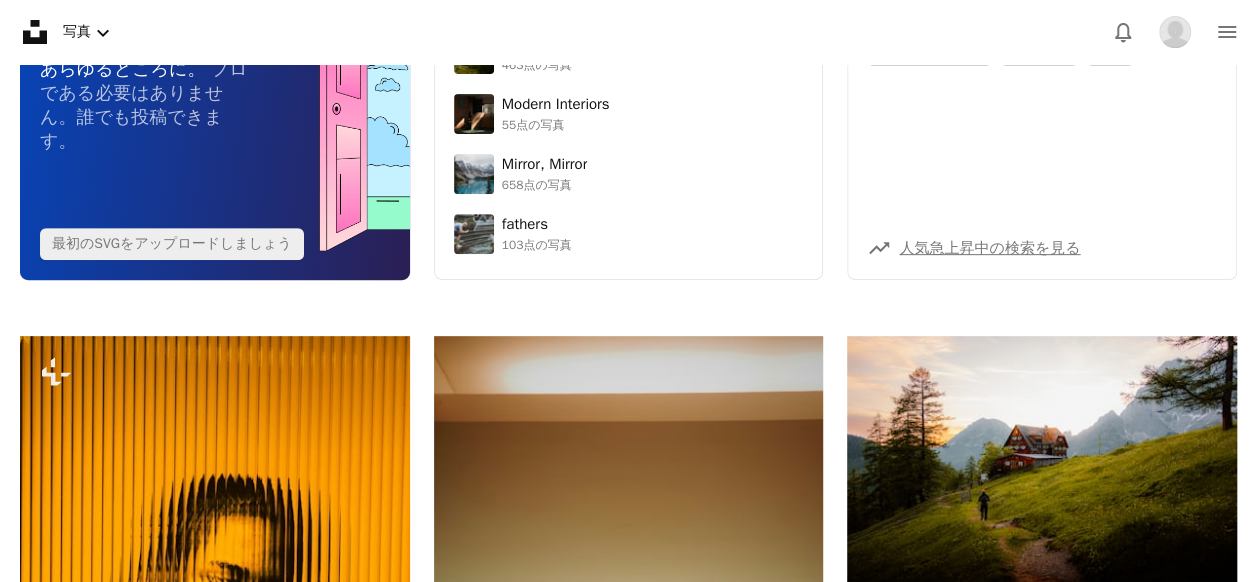 click on "Pen Tool あなたのイラスト素材をあらゆるところに。   プロである必要はありません。誰でも投稿できます。 最初のSVGをアップロードしましょう コレクション 全てを見る Canada 463点の写真 Modern Interiors 55点の写真 Mirror, Mirror 658点の写真 fathers 103点の写真 [DATE] 独立記念日 ファストフード コロンビア大学 人工知能 英国 A trend sign 人気急上昇中の検索を見る Red, White and Blue 26点の写真 [DATE] 独立記念日 ファストフード コロンビア大学 人工知能 英国 A trend sign 人気急上昇中の検索を見る コレクション 全てを見る Canada 463点の写真 Modern Interiors 55点の写真 Mirror, Mirror 658点の写真 fathers 103点の写真 Pen Tool あなたのイラスト素材をあらゆるところに。   プロである必要はありません。誰でも投稿できます。 最初のSVGをアップロードしましょう Plus sign for Unsplash+" at bounding box center (628, 127) 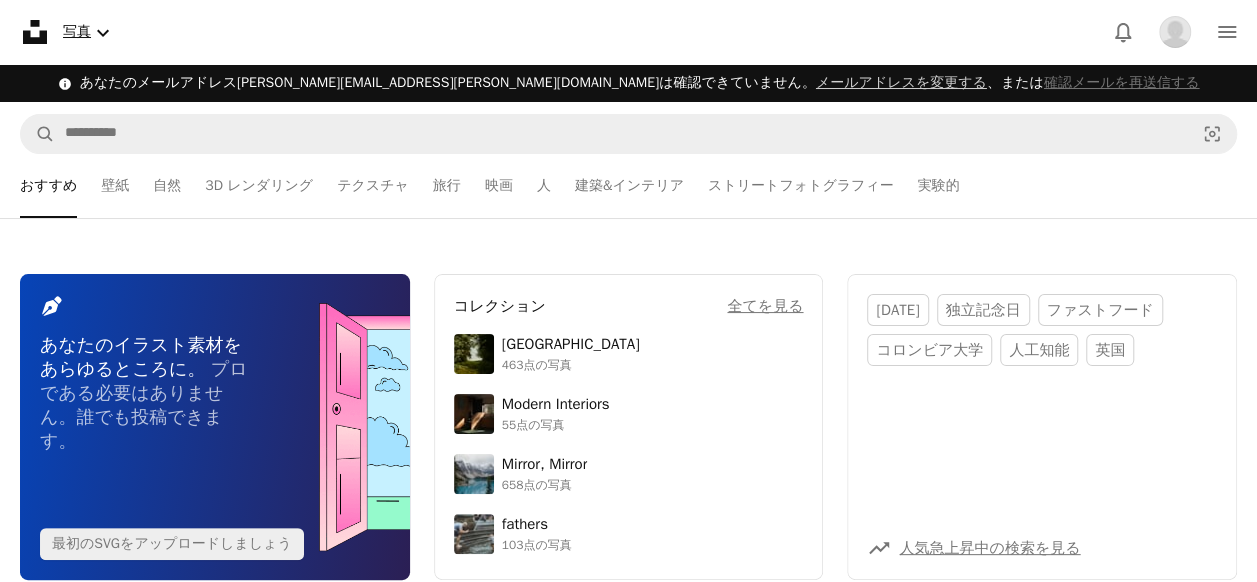 click on "Chevron down" 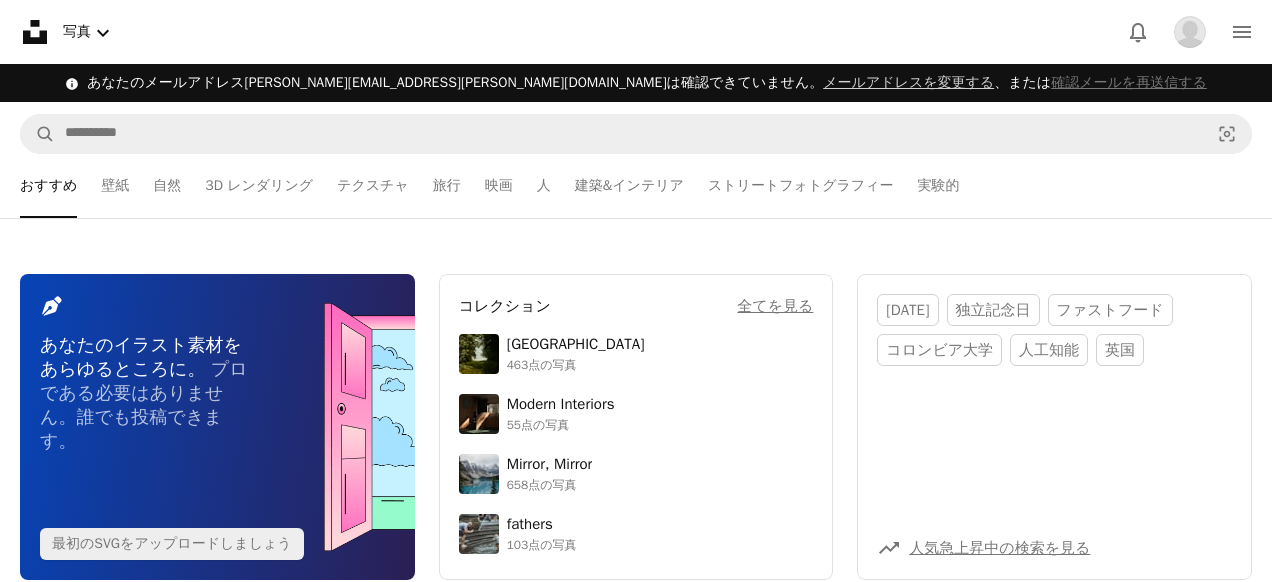 click on "Unsplash logo Unsplash ホーム A photo Pen Tool A stack of folders Download 写真 Chevron down Bell navigation menu Info icon あなたのメールアドレス [PERSON_NAME][EMAIL_ADDRESS][PERSON_NAME][DOMAIN_NAME] は確認できていません。 メールアドレスを変更する 、または 確認メールを再送信する A magnifying glass Visual search Unsplash+を入手する 画像を提出する おすすめ おすすめ 壁紙 自然 3D レンダリング テクスチャ 旅行 映画 人 建築&インテリア ストリートフォトグラフィー 実験的 Pen Tool あなたのイラスト素材をあらゆるところに。   プロである必要はありません。誰でも投稿できます。 最初のSVGをアップロードしましょう コレクション 全てを見る Canada 463点の写真 Modern Interiors 55点の写真 Mirror, Mirror 658点の写真 fathers 103点の写真 [DATE] 独立記念日 ファストフード コロンビア大学 人工知能 英国 A trend sign Red, White and Blue 英国" at bounding box center (636, 2209) 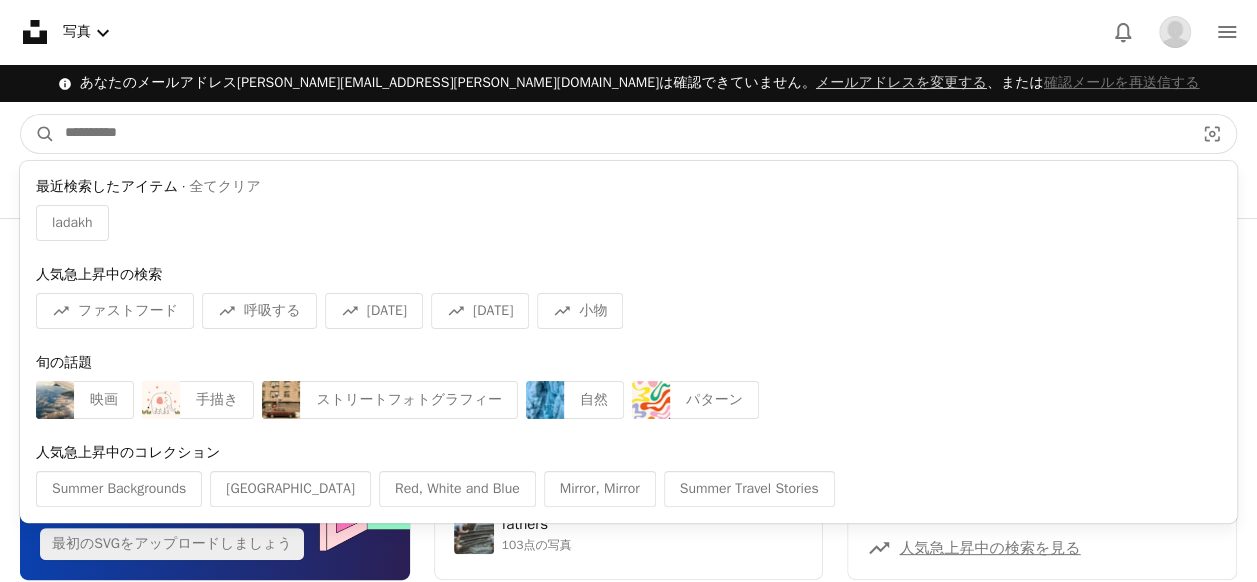 click at bounding box center [621, 134] 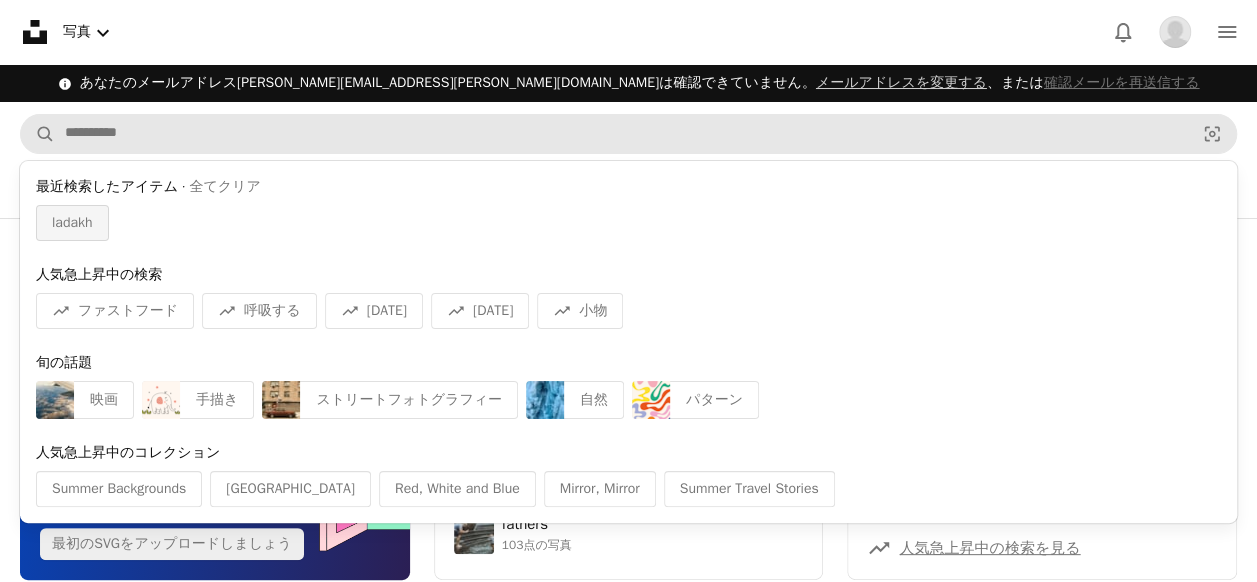 click on "ladakh" at bounding box center (72, 223) 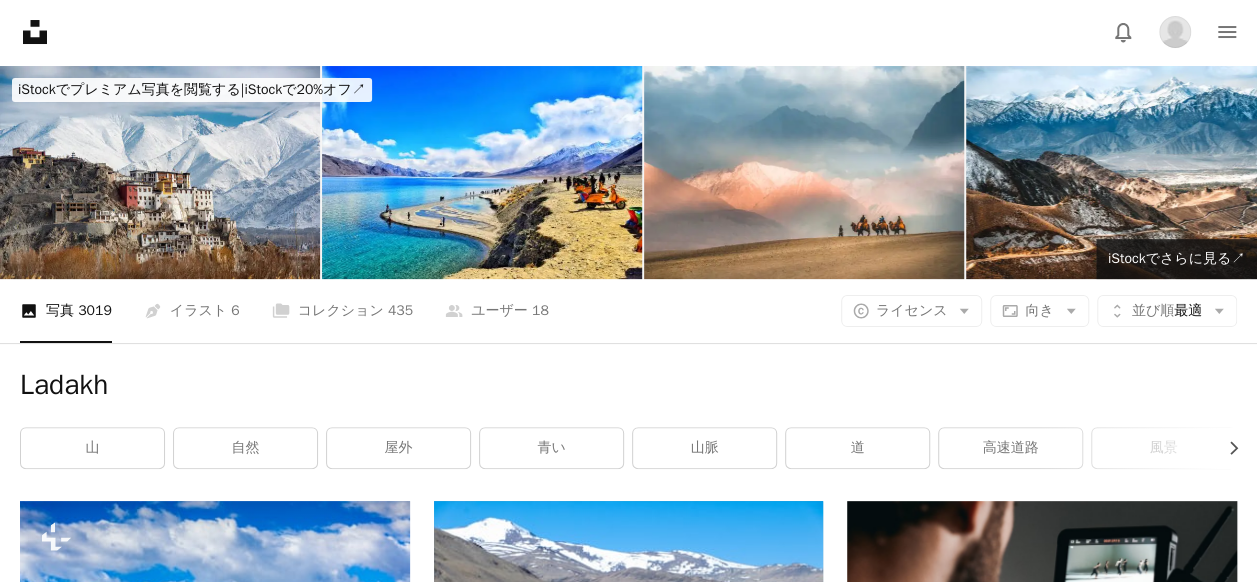 scroll, scrollTop: 0, scrollLeft: 0, axis: both 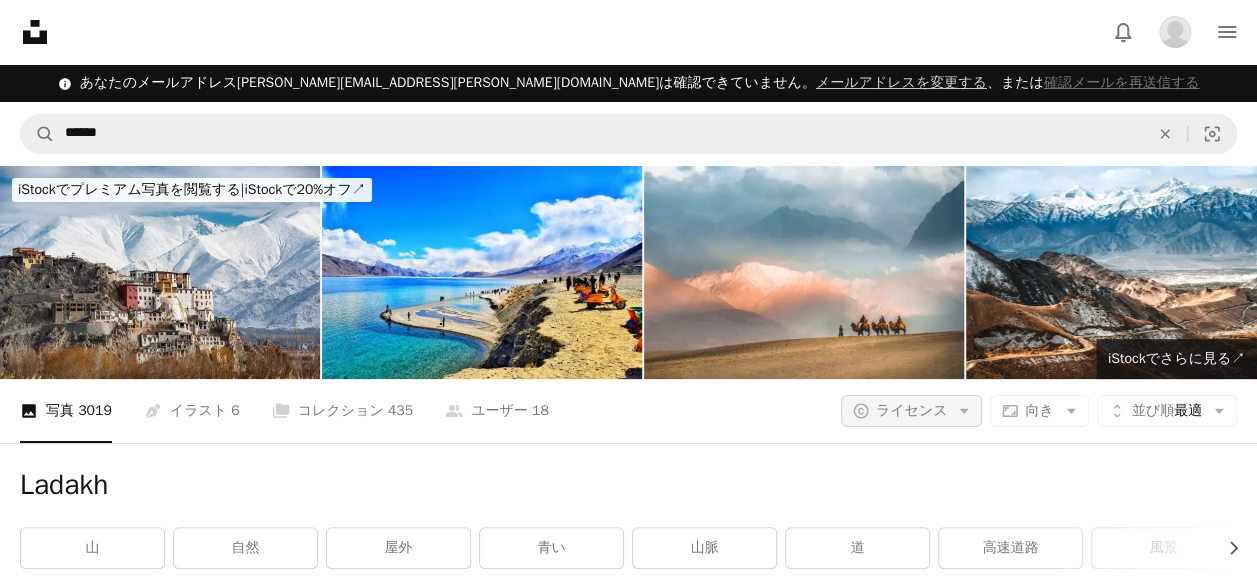click on "Arrow down" 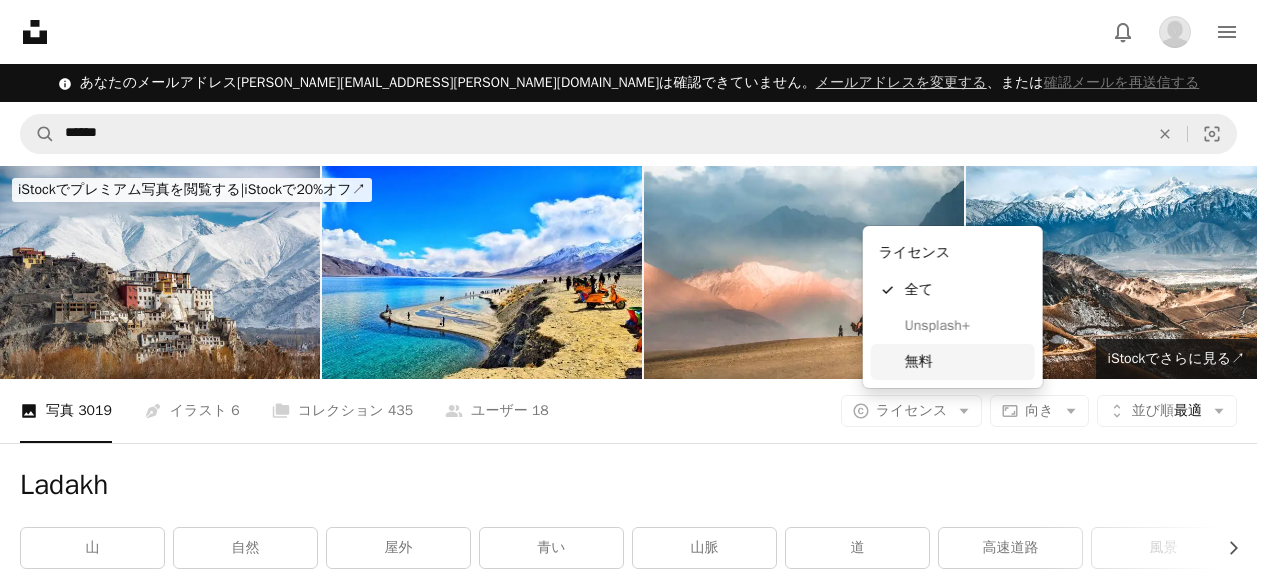 click on "無料" at bounding box center [966, 362] 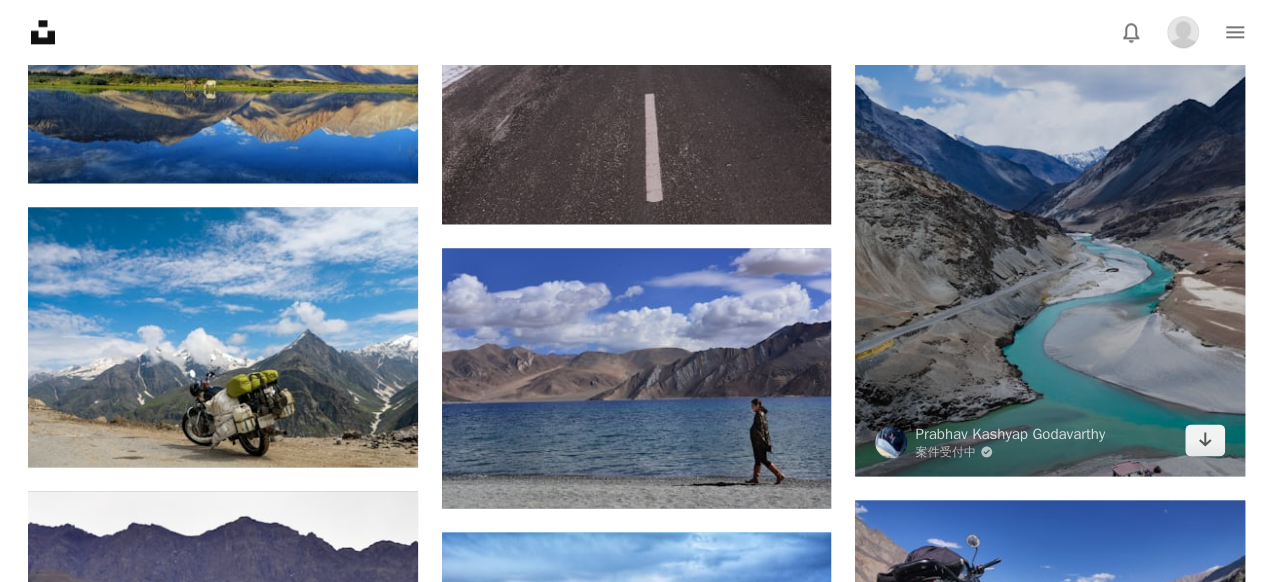 scroll, scrollTop: 1200, scrollLeft: 0, axis: vertical 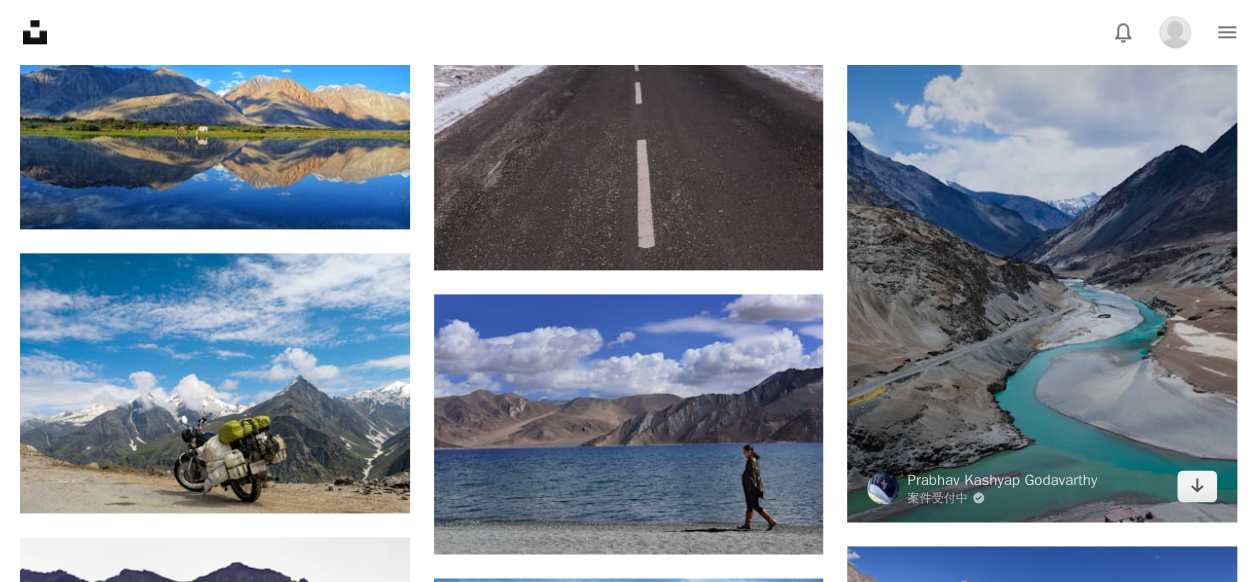 click at bounding box center (1042, 230) 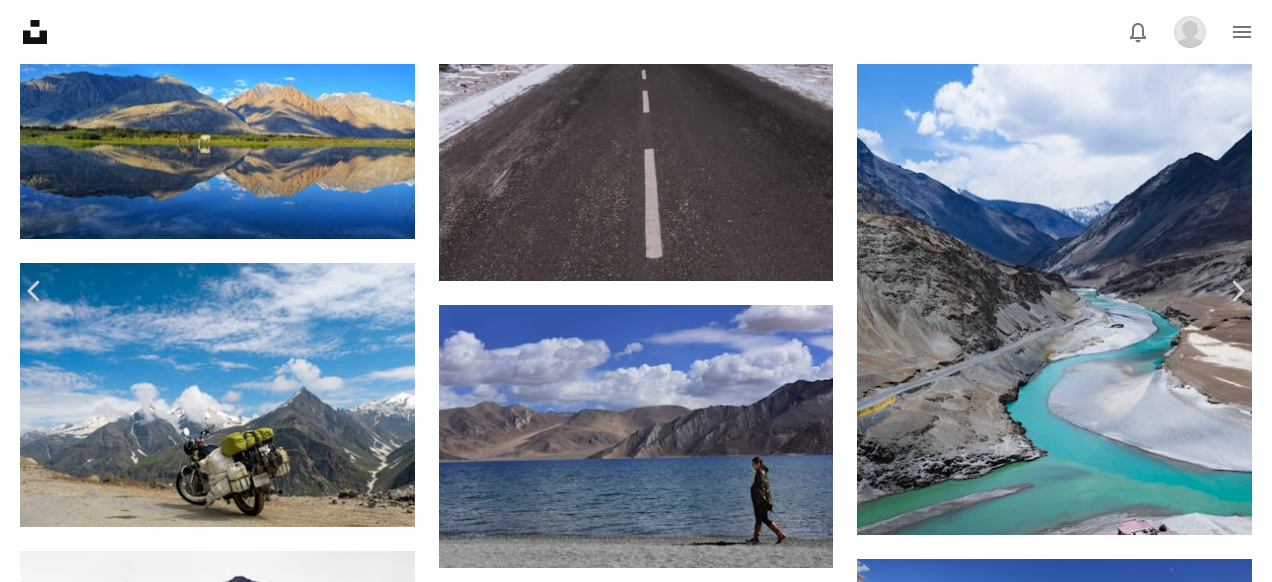 click on "ダウンロード" at bounding box center (1078, 3510) 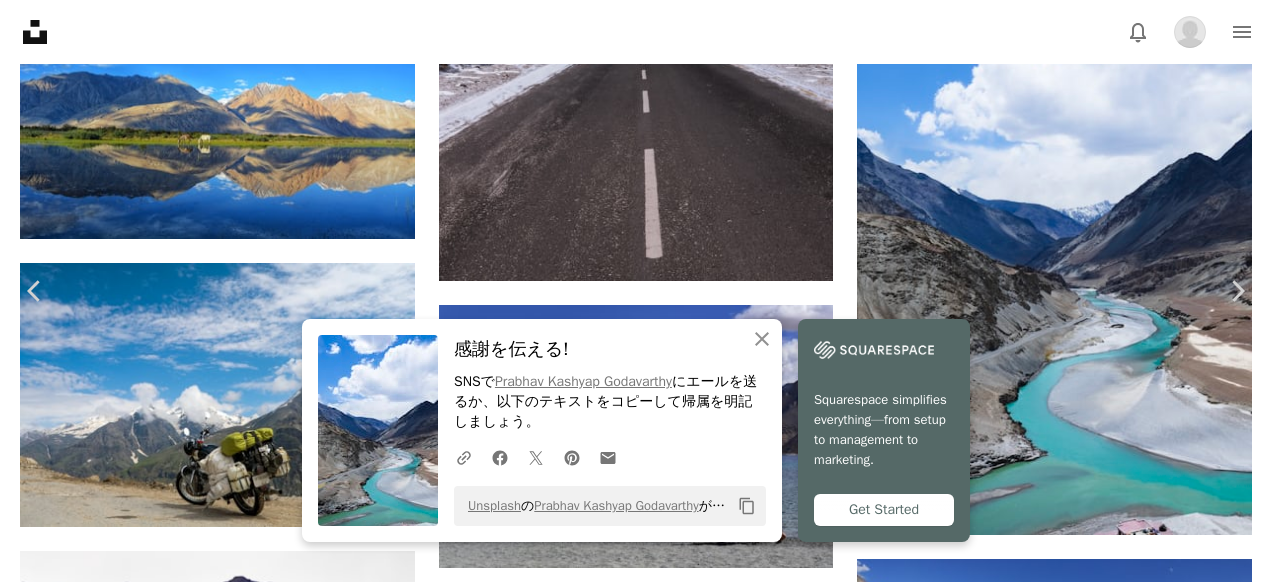 click on "Zoom in" at bounding box center (628, 3841) 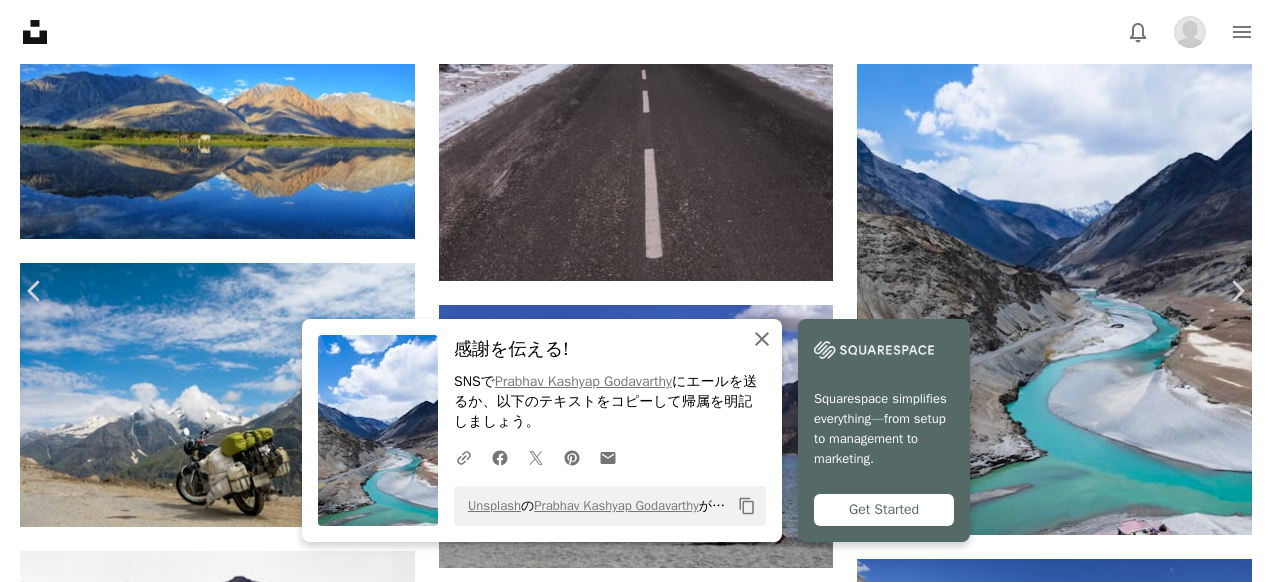 click on "An X shape" 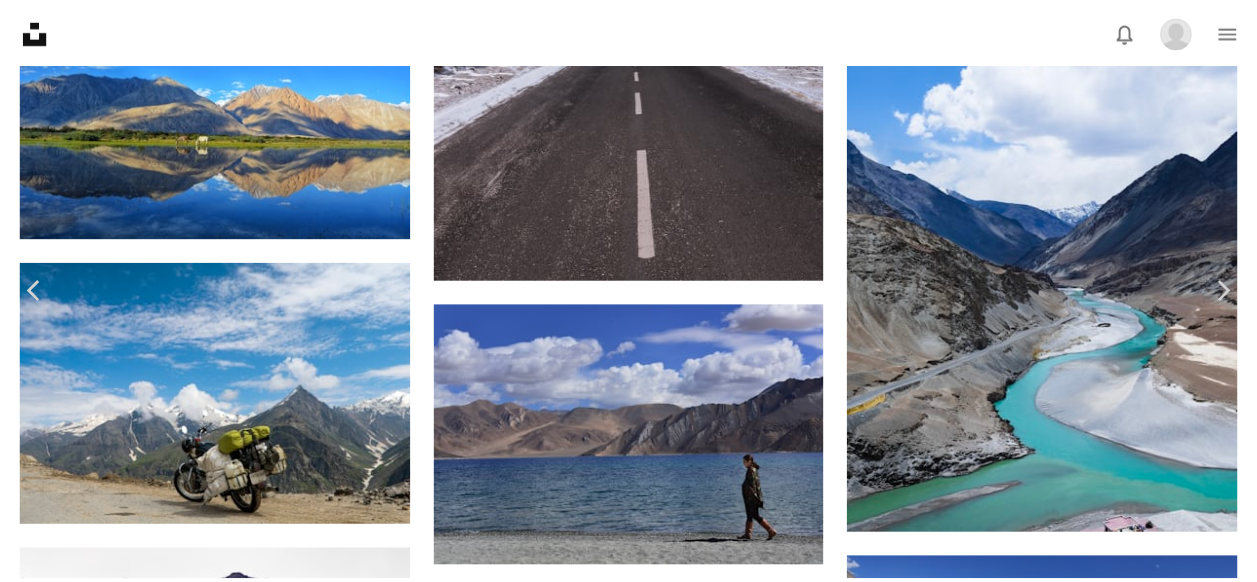 scroll, scrollTop: 300, scrollLeft: 0, axis: vertical 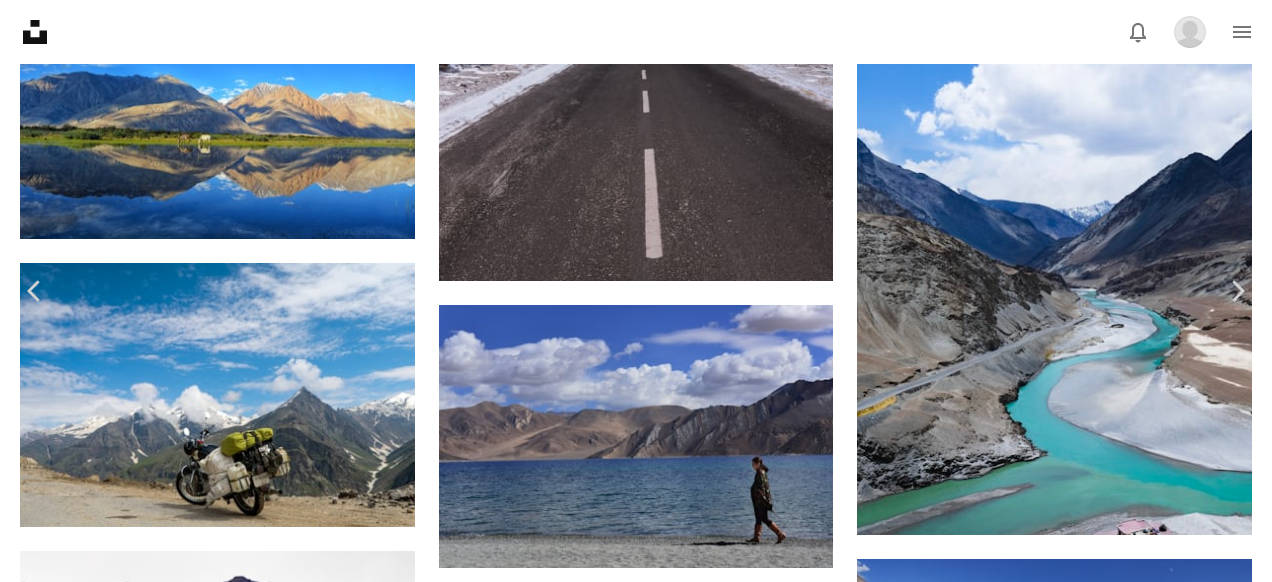 click on "An X shape" at bounding box center (20, 20) 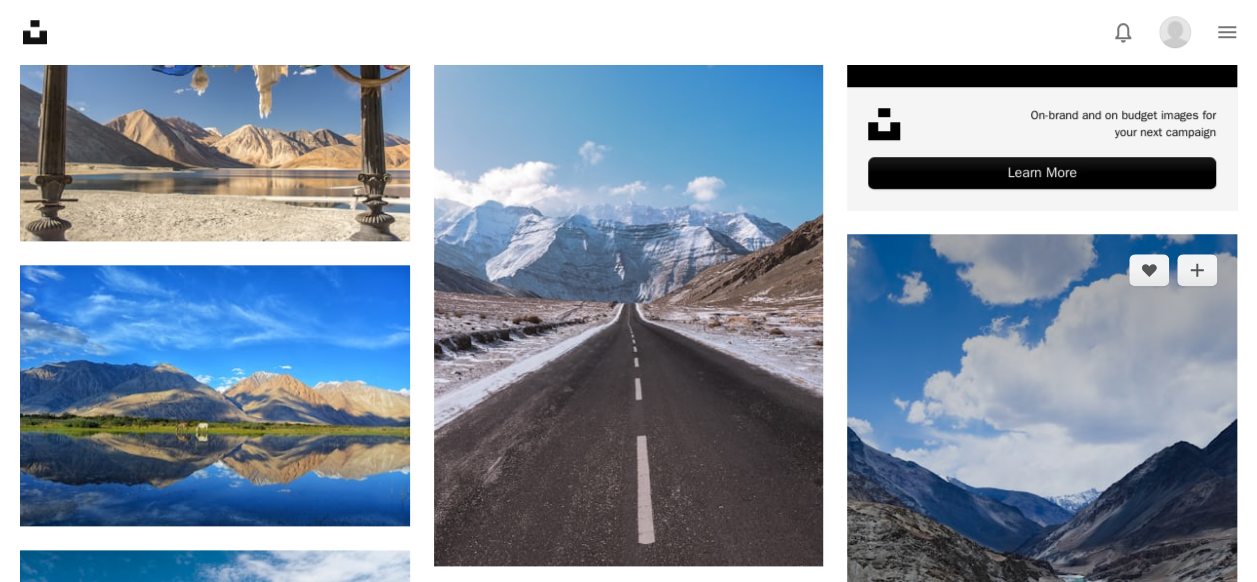 scroll, scrollTop: 900, scrollLeft: 0, axis: vertical 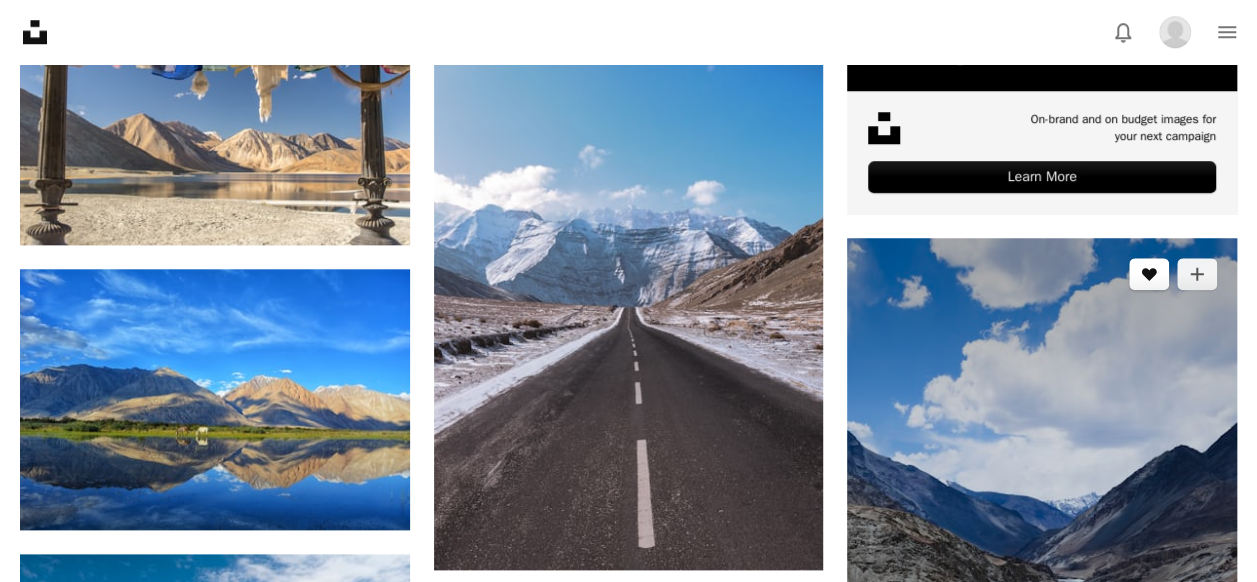 click on "A heart" 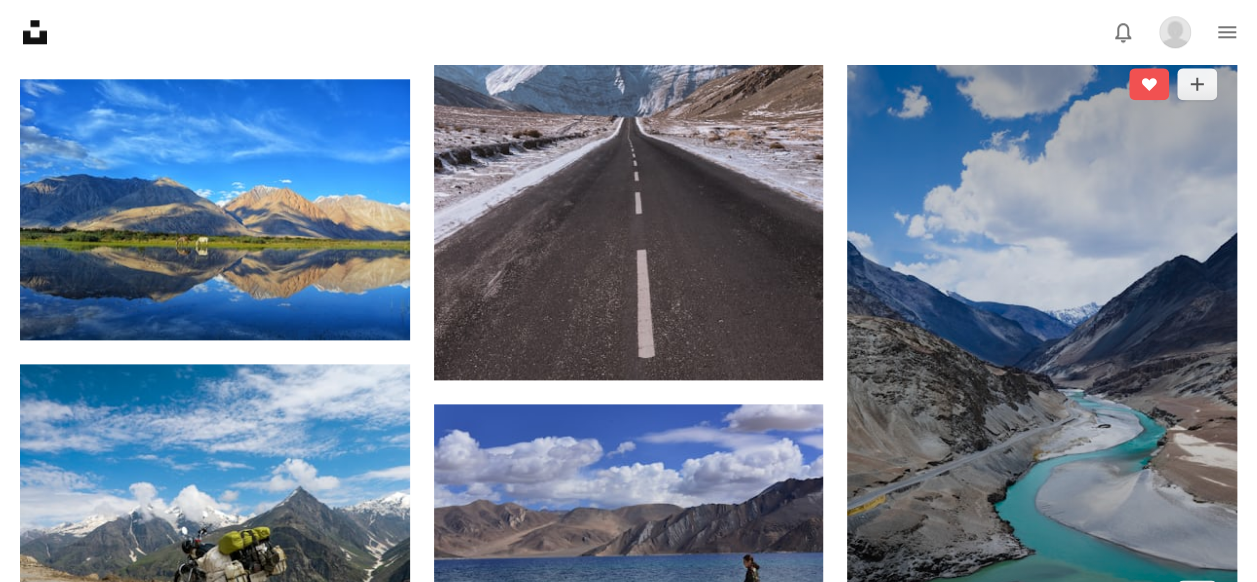 scroll, scrollTop: 1100, scrollLeft: 0, axis: vertical 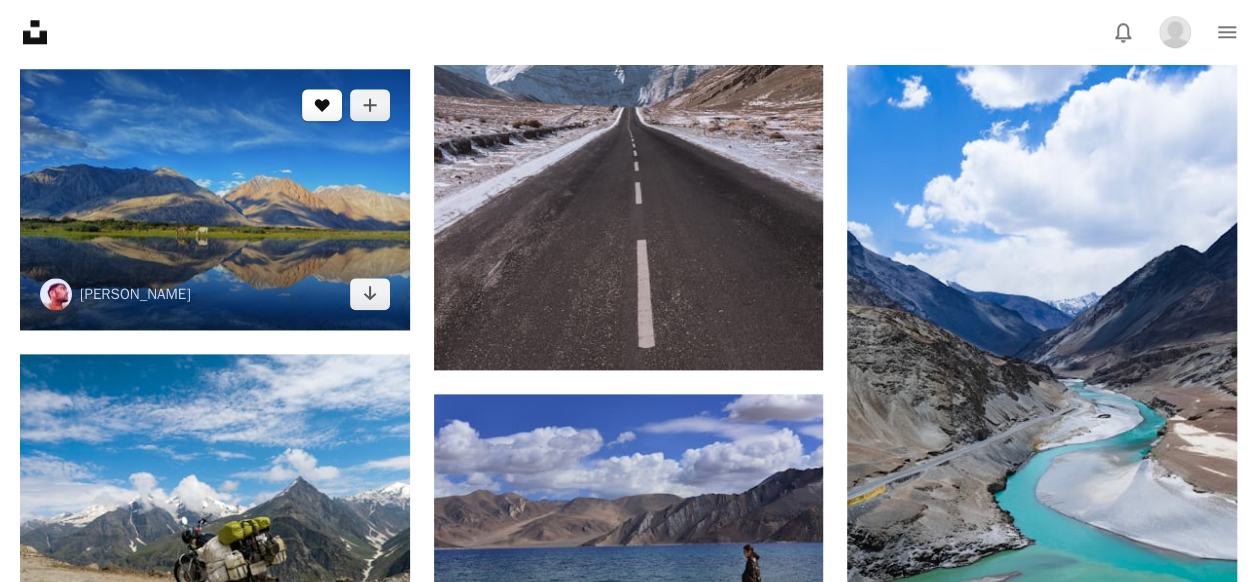 click on "A heart" at bounding box center (322, 105) 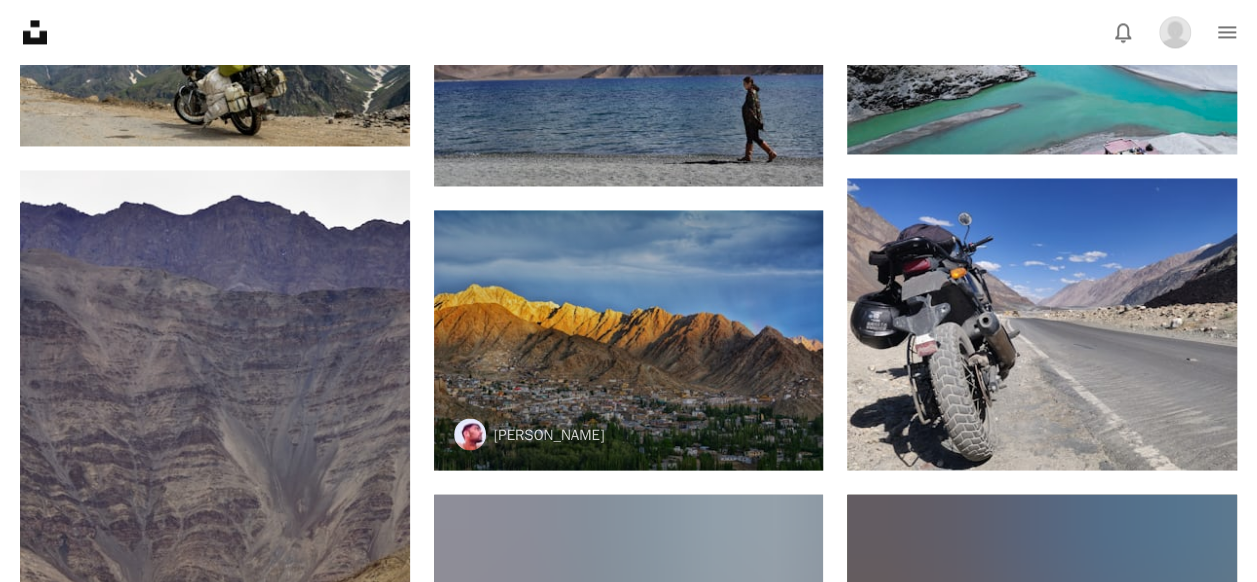 scroll, scrollTop: 1600, scrollLeft: 0, axis: vertical 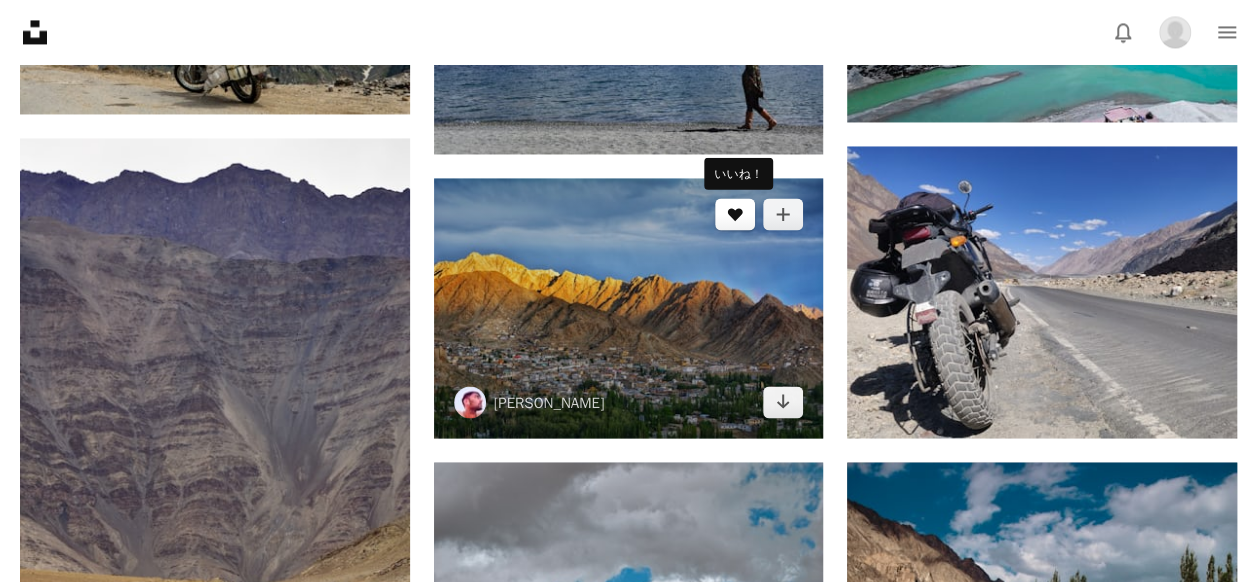 click 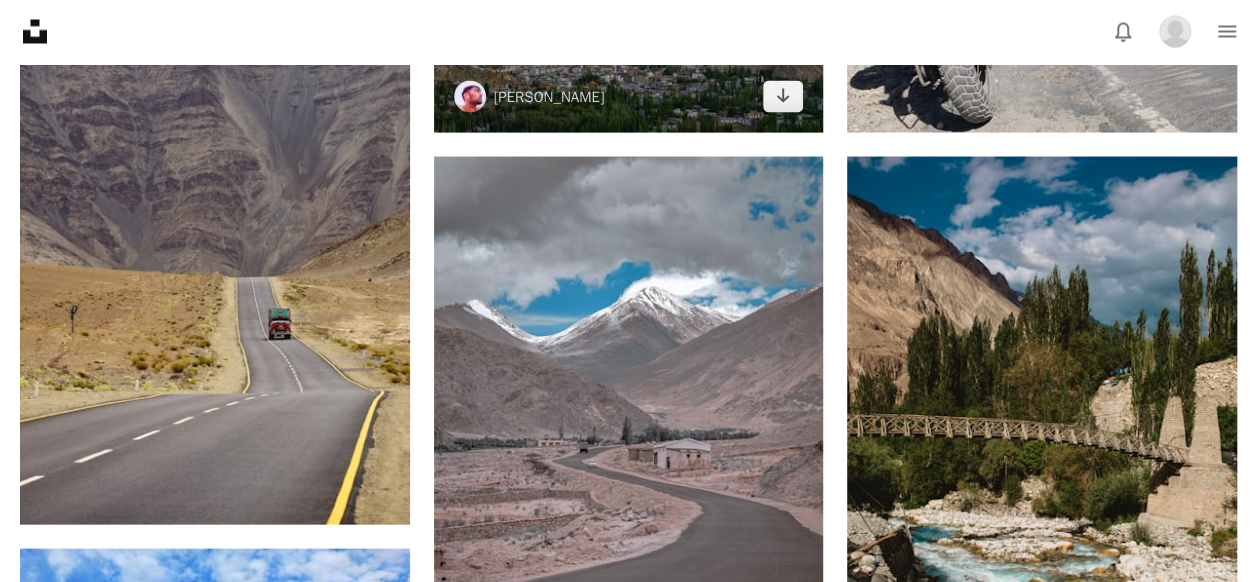 scroll, scrollTop: 1900, scrollLeft: 0, axis: vertical 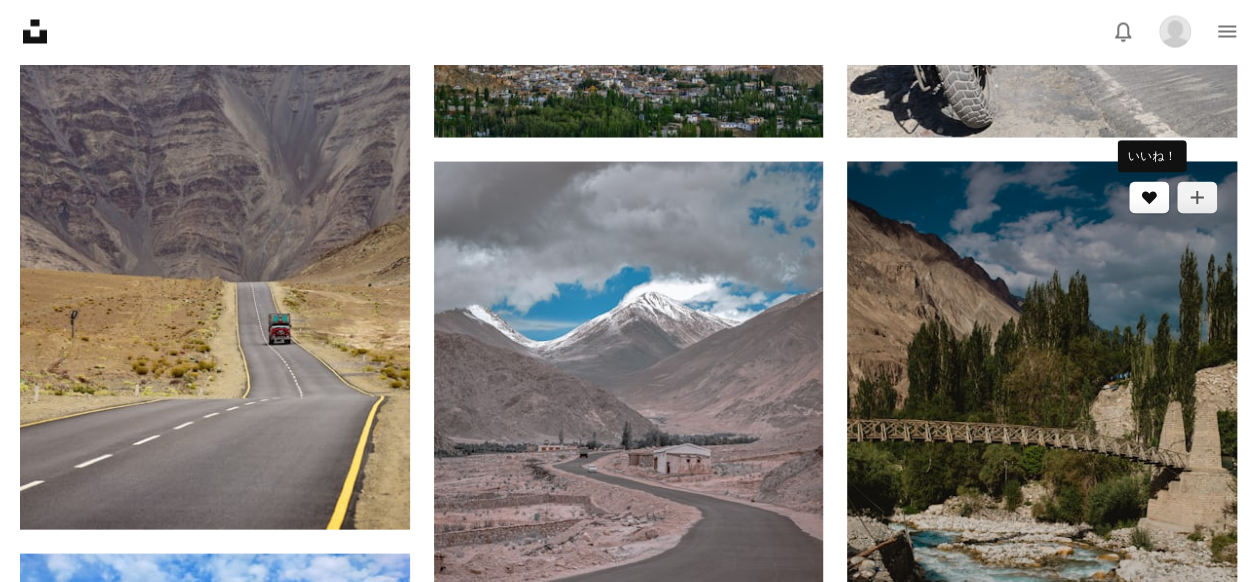 click on "A heart" at bounding box center (1149, 198) 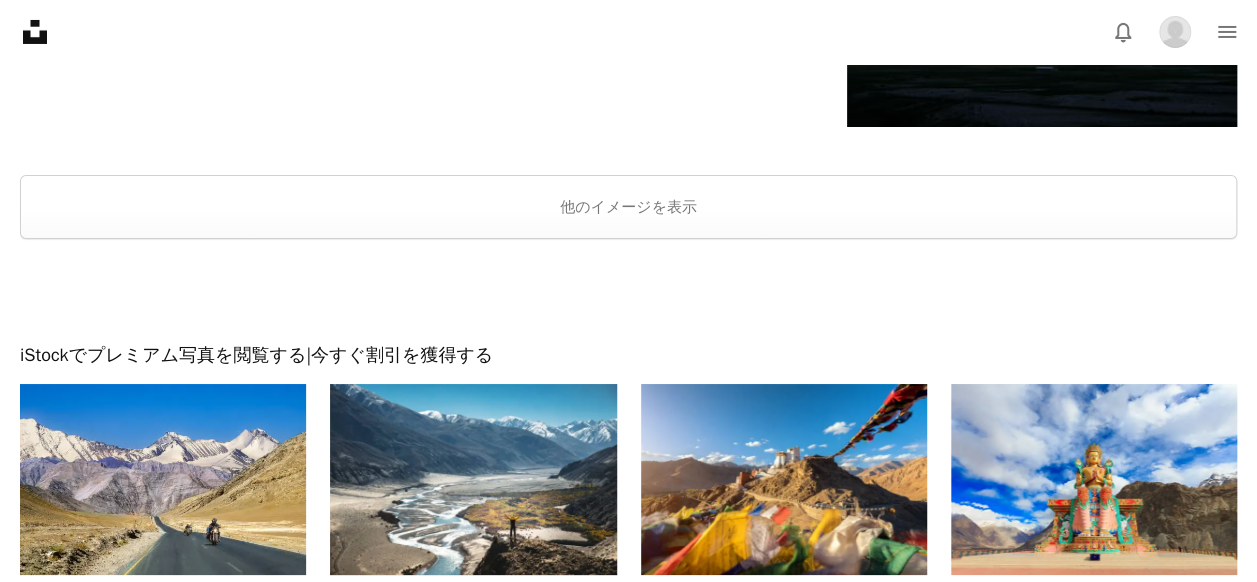 scroll, scrollTop: 3500, scrollLeft: 0, axis: vertical 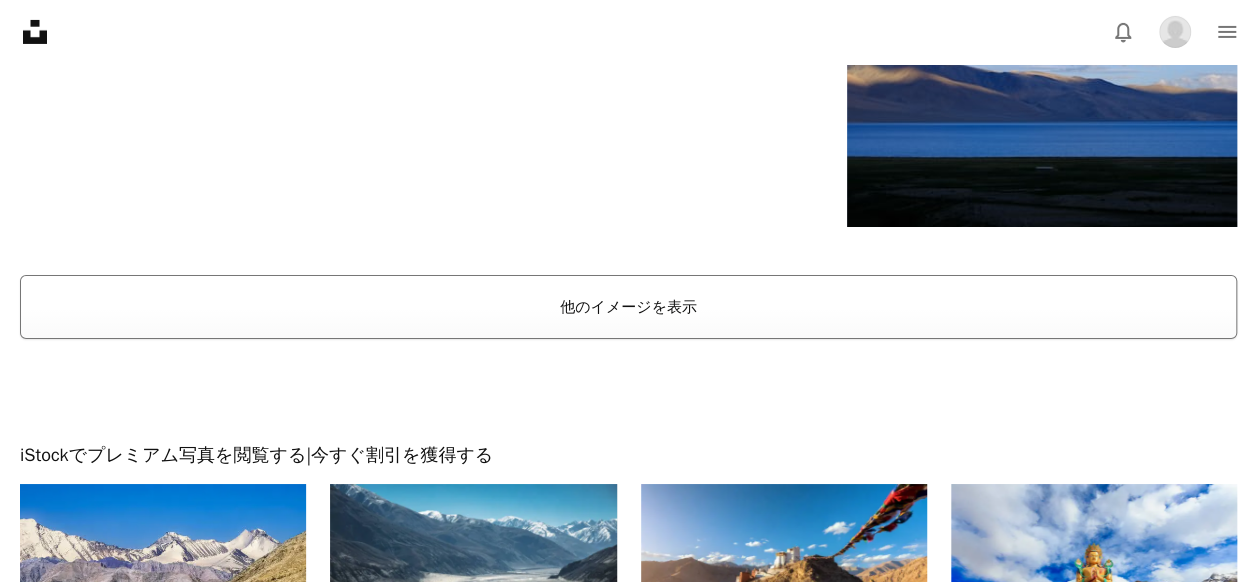 click on "他のイメージを表示" at bounding box center (628, 307) 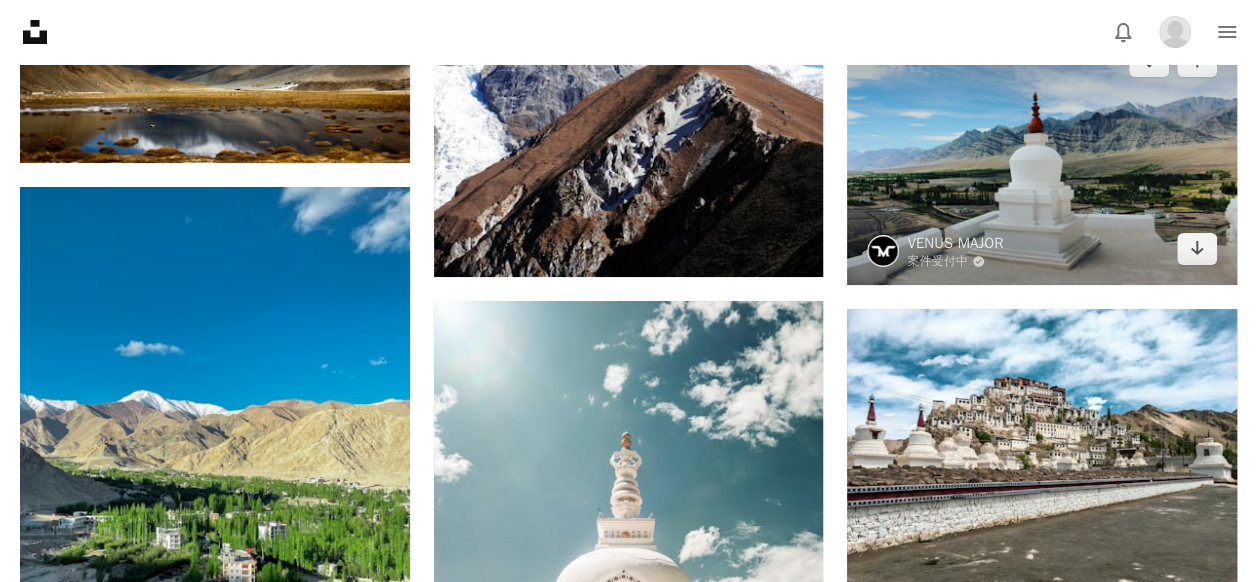 scroll, scrollTop: 3900, scrollLeft: 0, axis: vertical 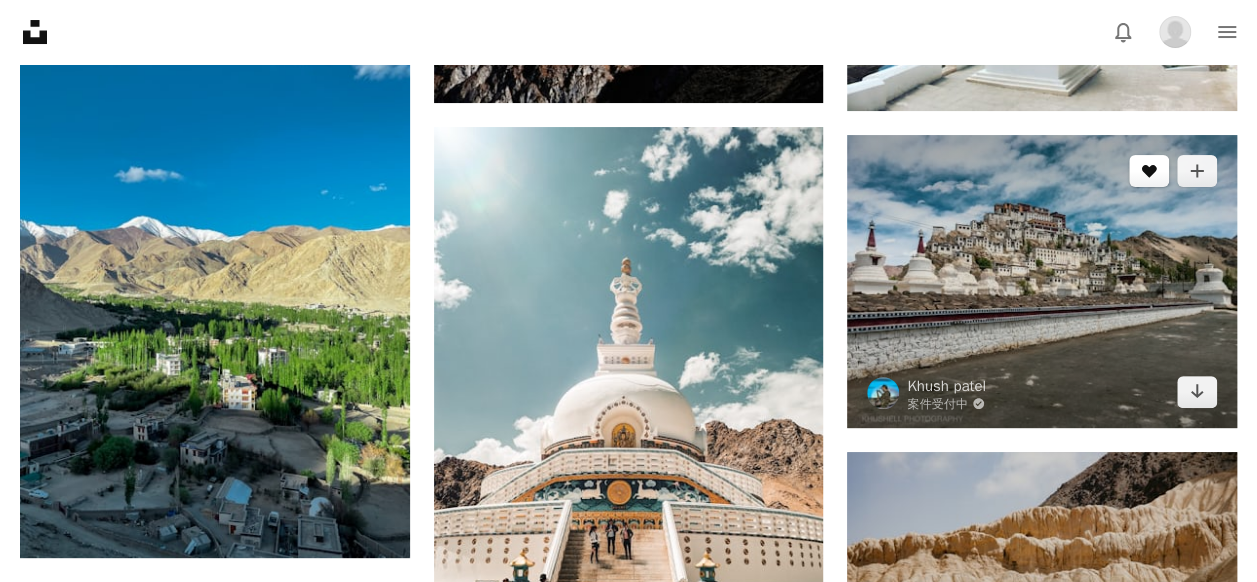click on "A heart" at bounding box center (1149, 171) 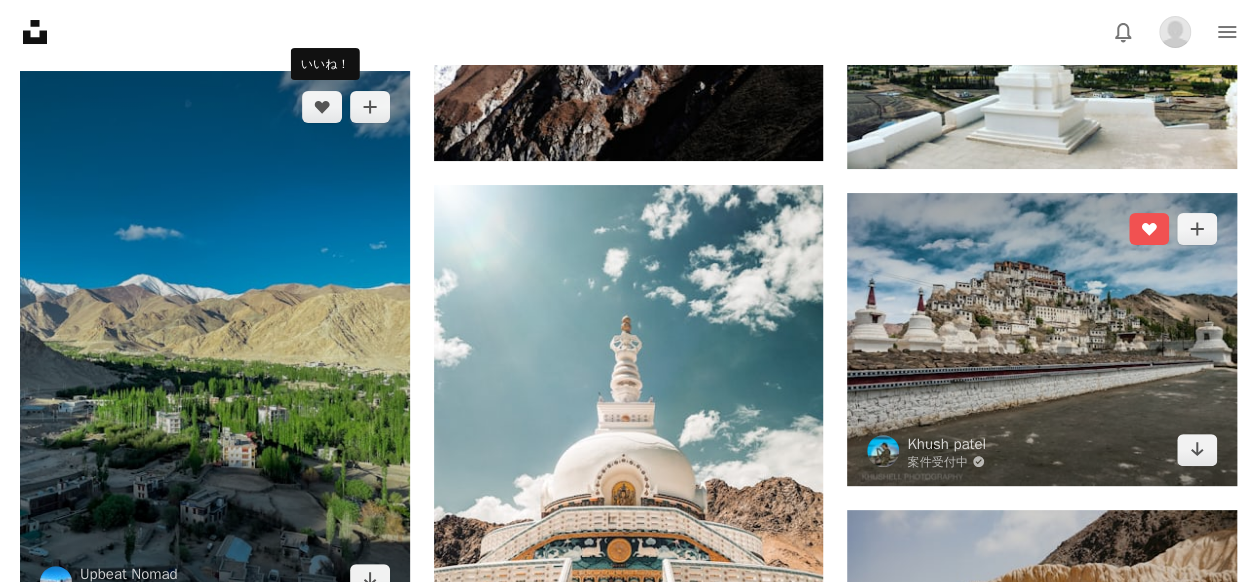 scroll, scrollTop: 3700, scrollLeft: 0, axis: vertical 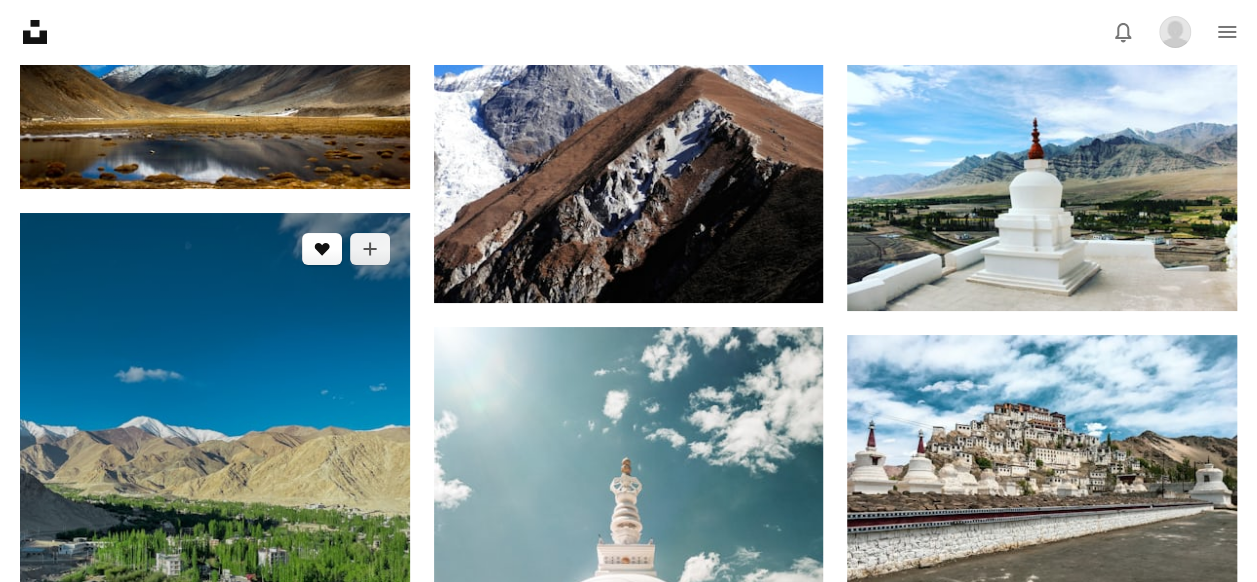 click on "A heart" at bounding box center (322, 249) 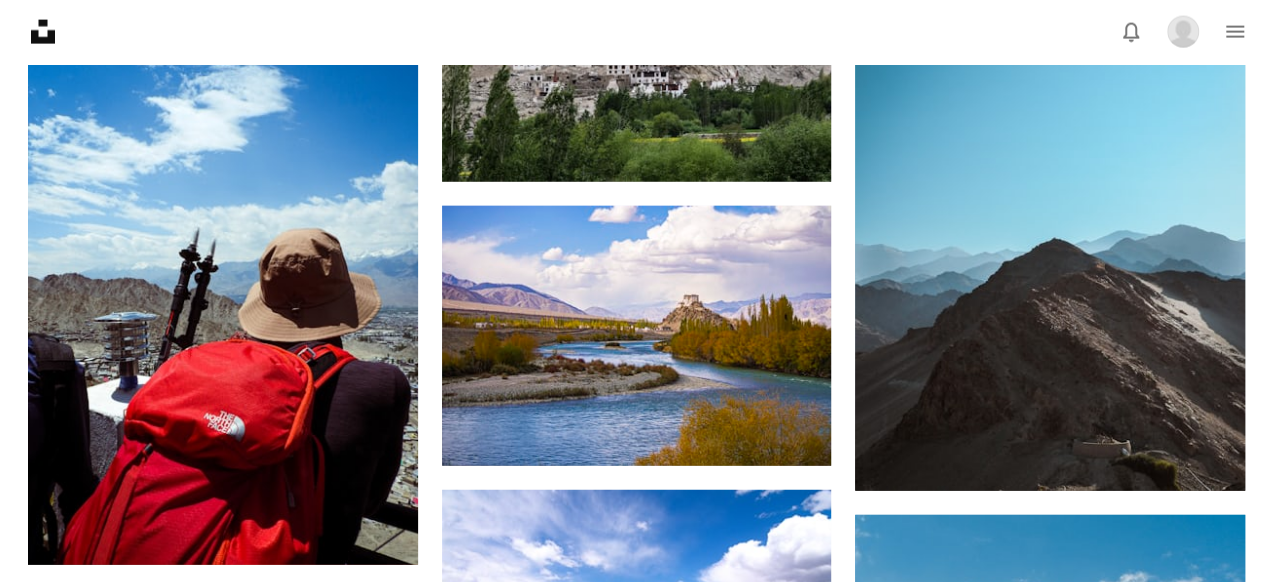 scroll, scrollTop: 6200, scrollLeft: 0, axis: vertical 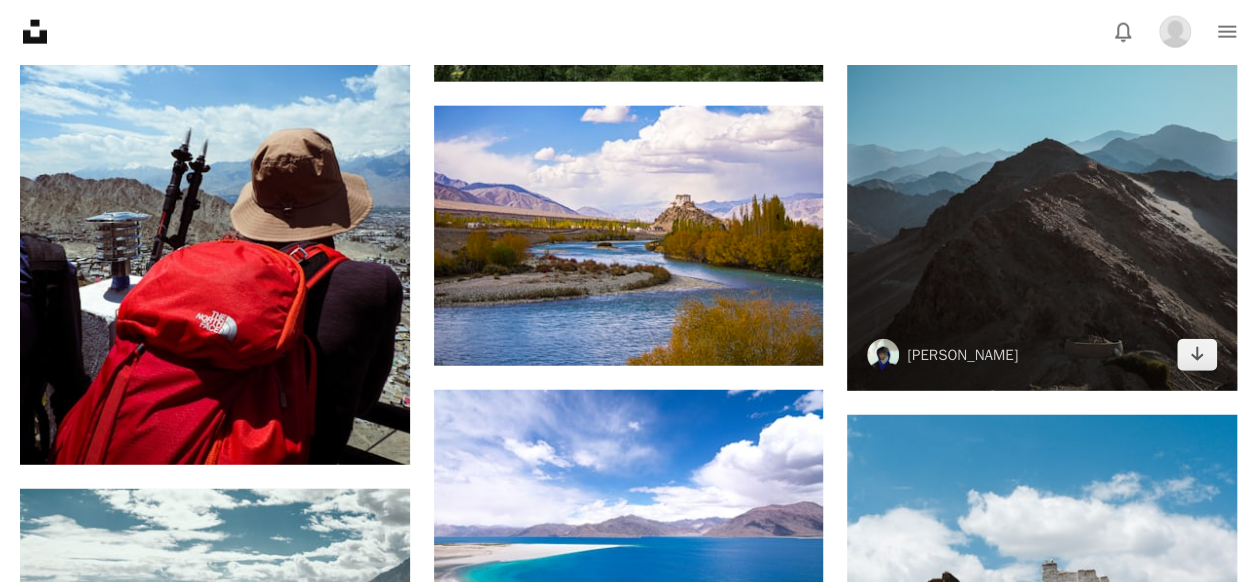 click at bounding box center (1042, 130) 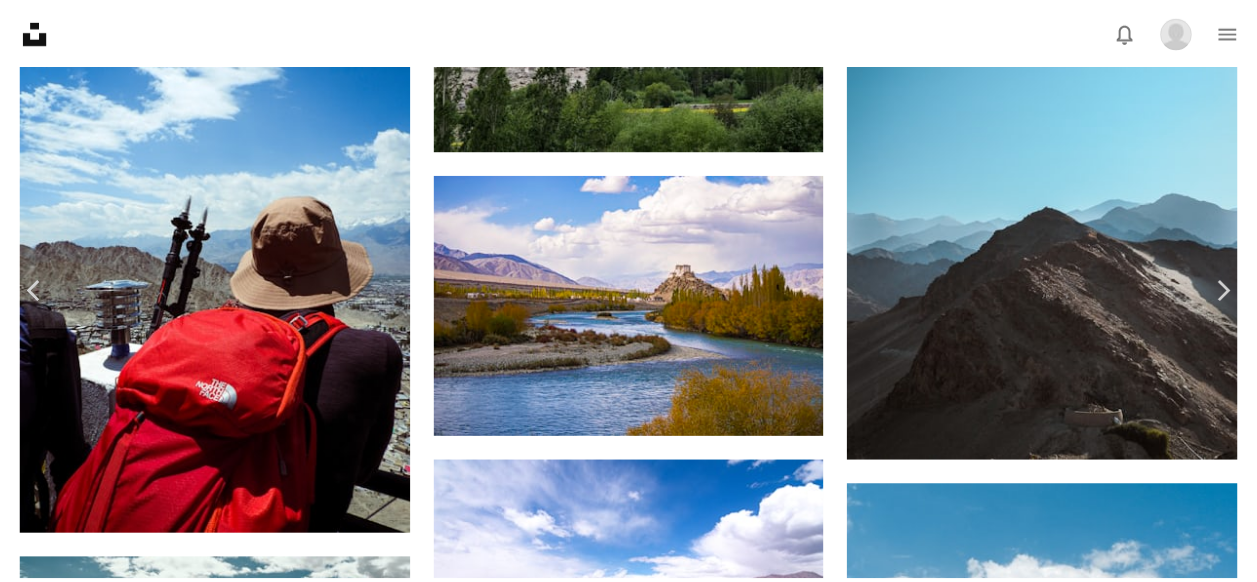 scroll, scrollTop: 0, scrollLeft: 0, axis: both 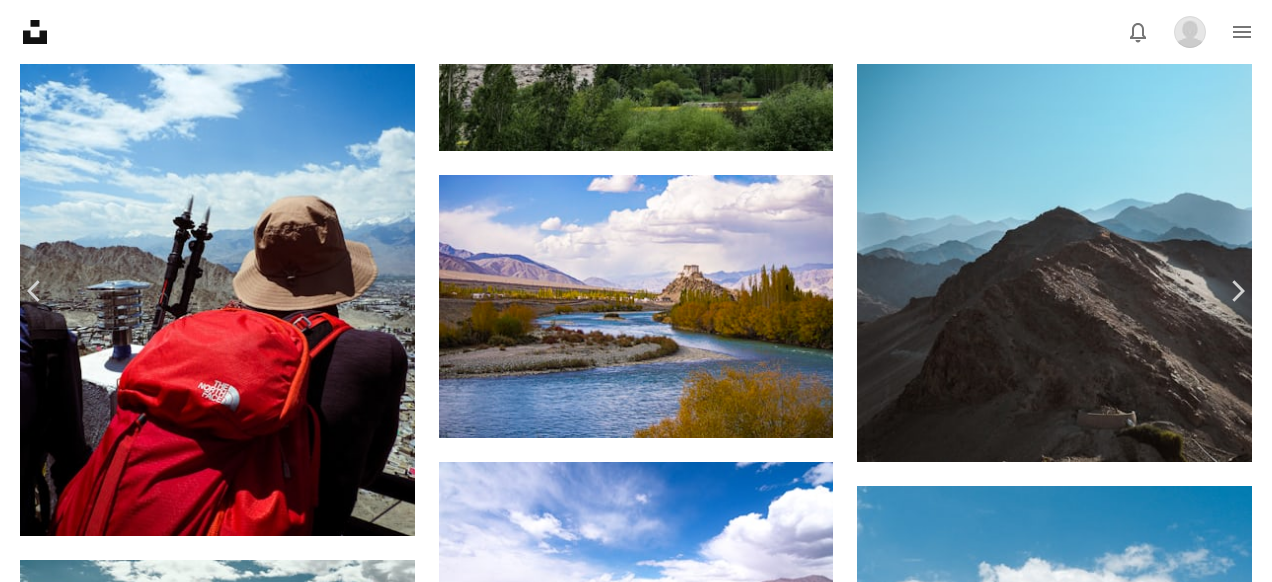 click on "A heart" at bounding box center (947, 2847) 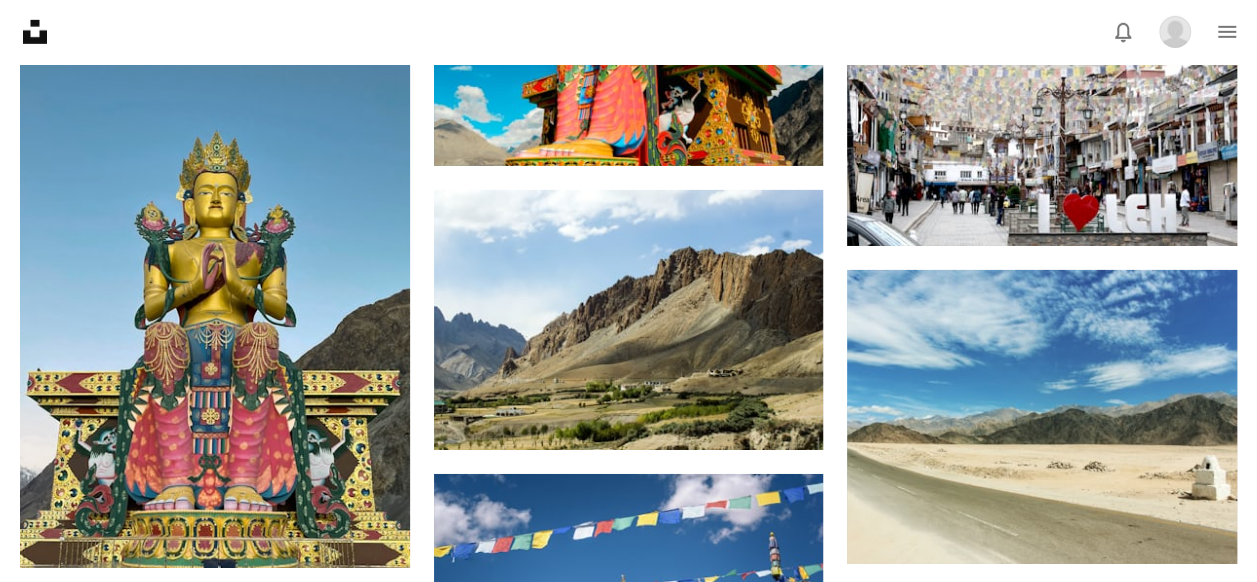 scroll, scrollTop: 7000, scrollLeft: 0, axis: vertical 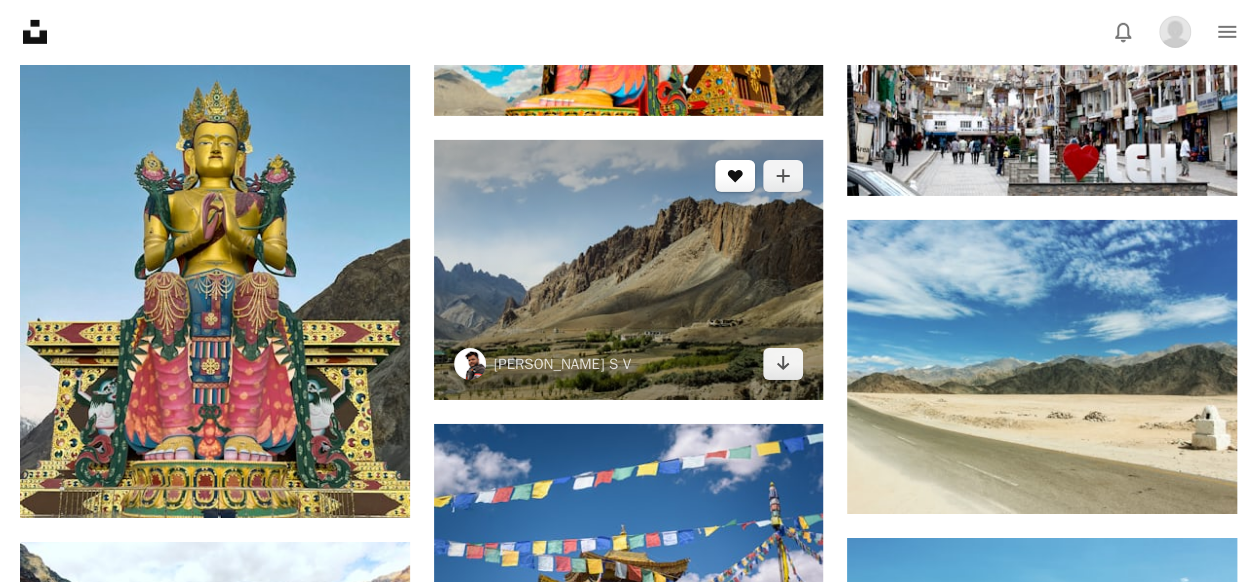drag, startPoint x: 748, startPoint y: 182, endPoint x: 765, endPoint y: 187, distance: 17.720045 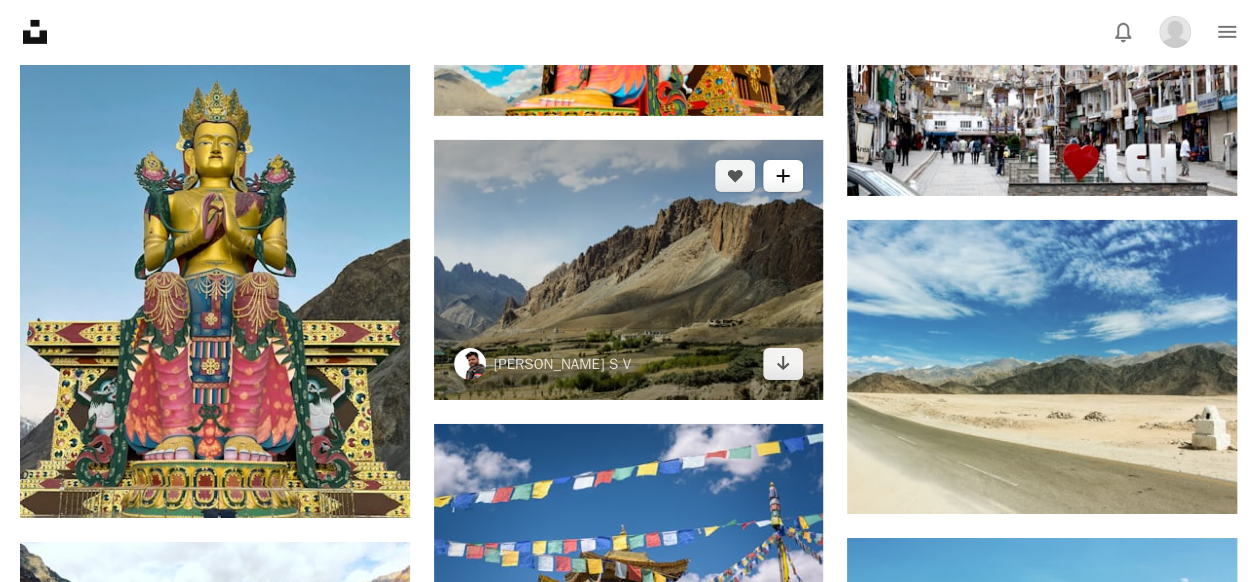 click on "A heart" at bounding box center [735, 176] 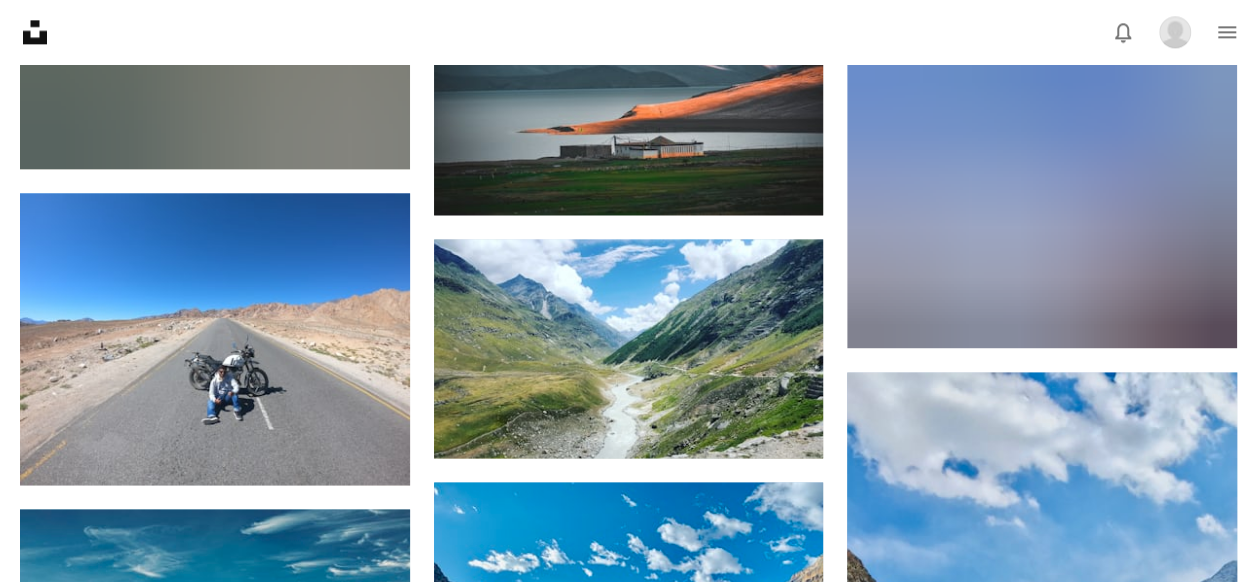 scroll, scrollTop: 8900, scrollLeft: 0, axis: vertical 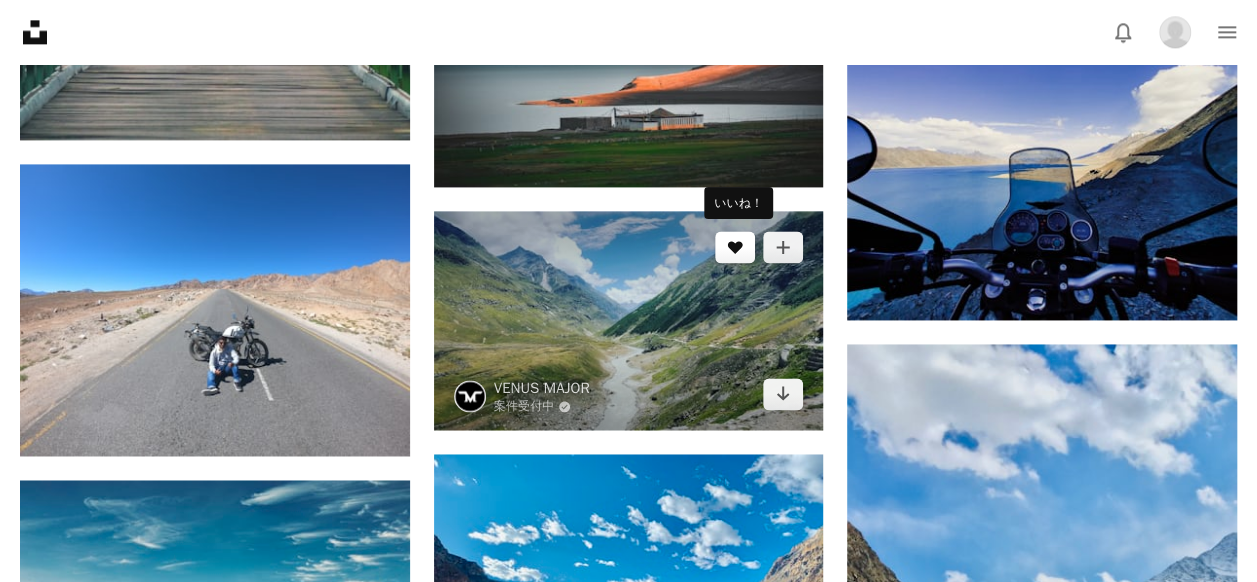click 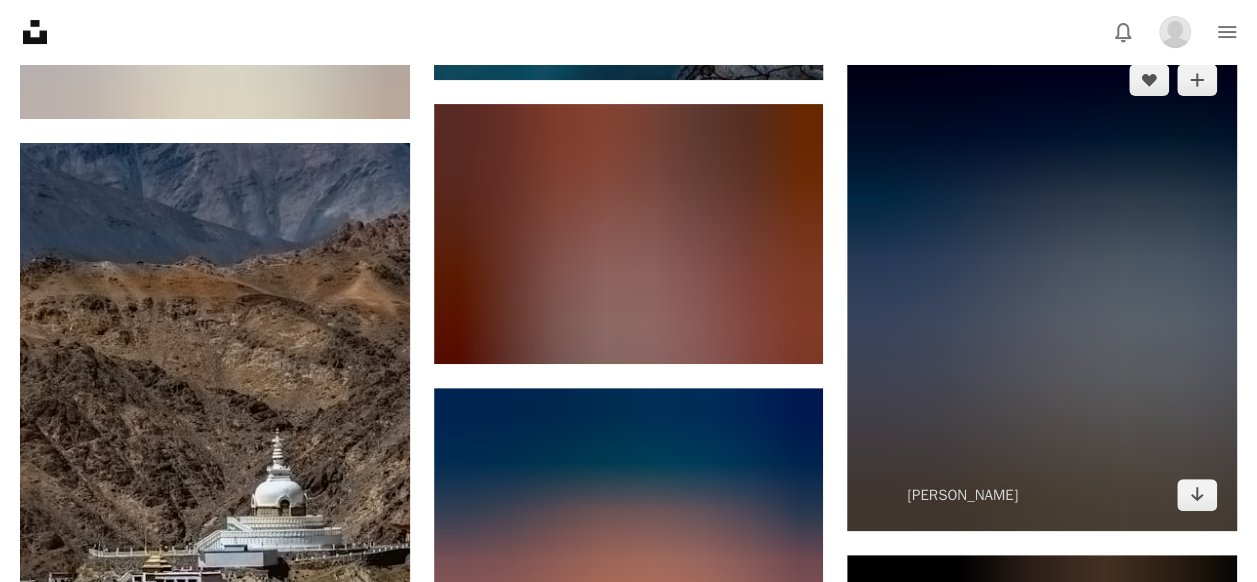 scroll, scrollTop: 11500, scrollLeft: 0, axis: vertical 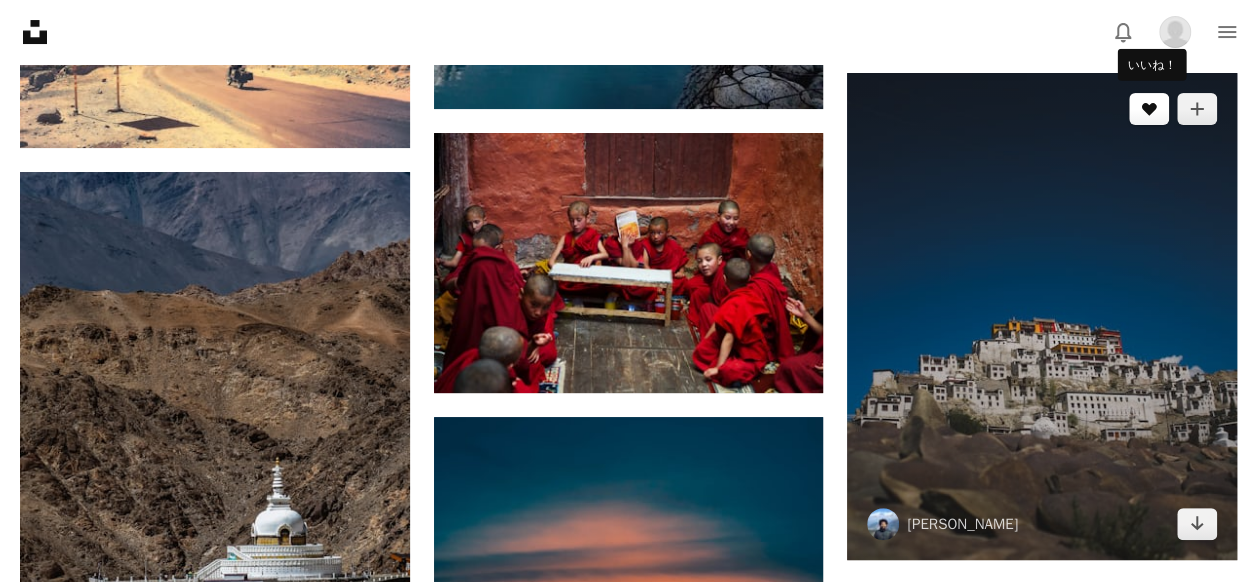 click 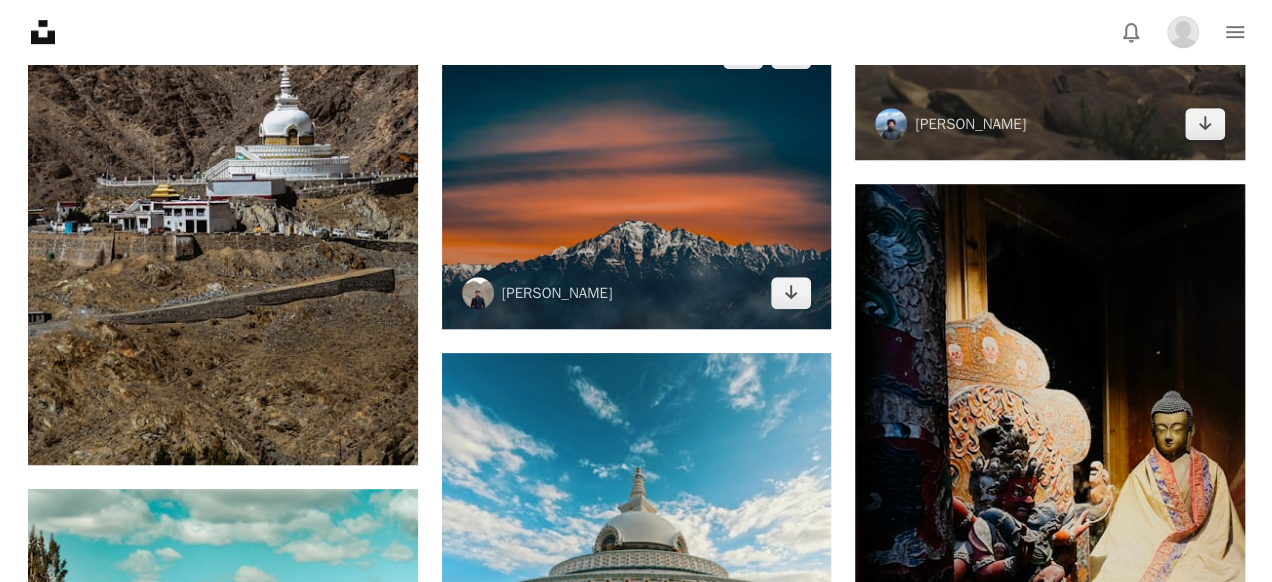 scroll, scrollTop: 11800, scrollLeft: 0, axis: vertical 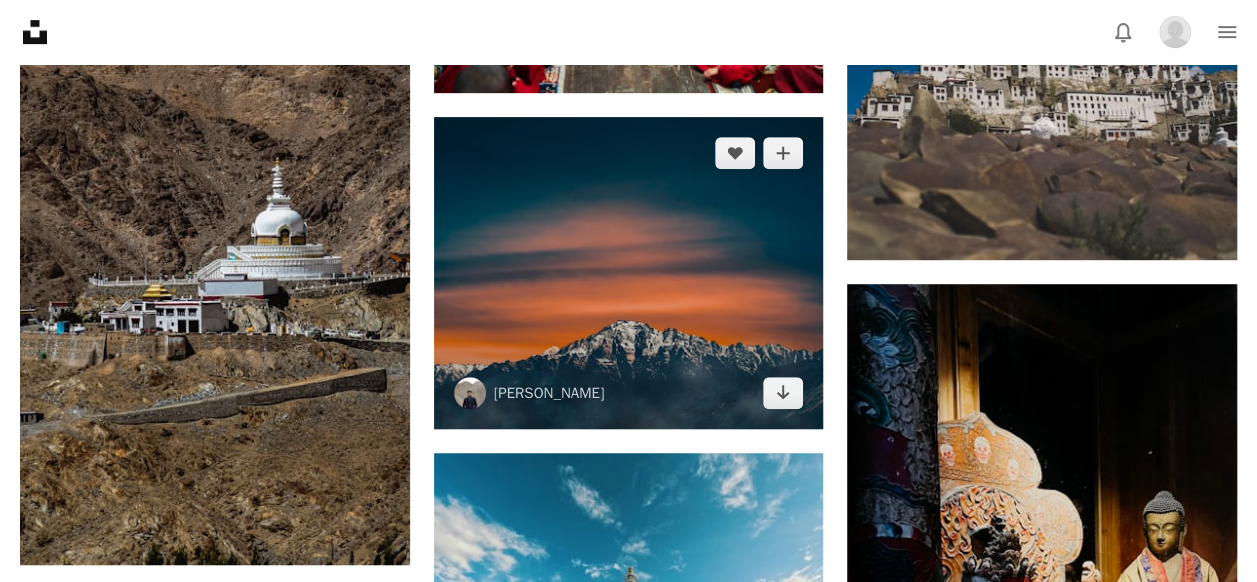 click at bounding box center (629, 273) 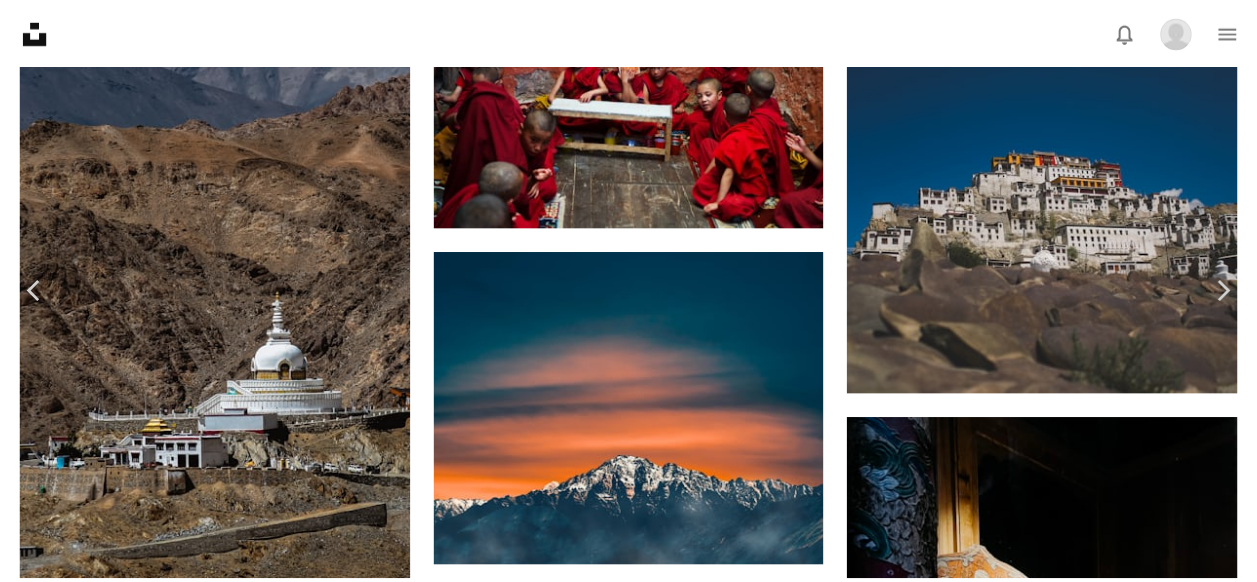 scroll, scrollTop: 0, scrollLeft: 0, axis: both 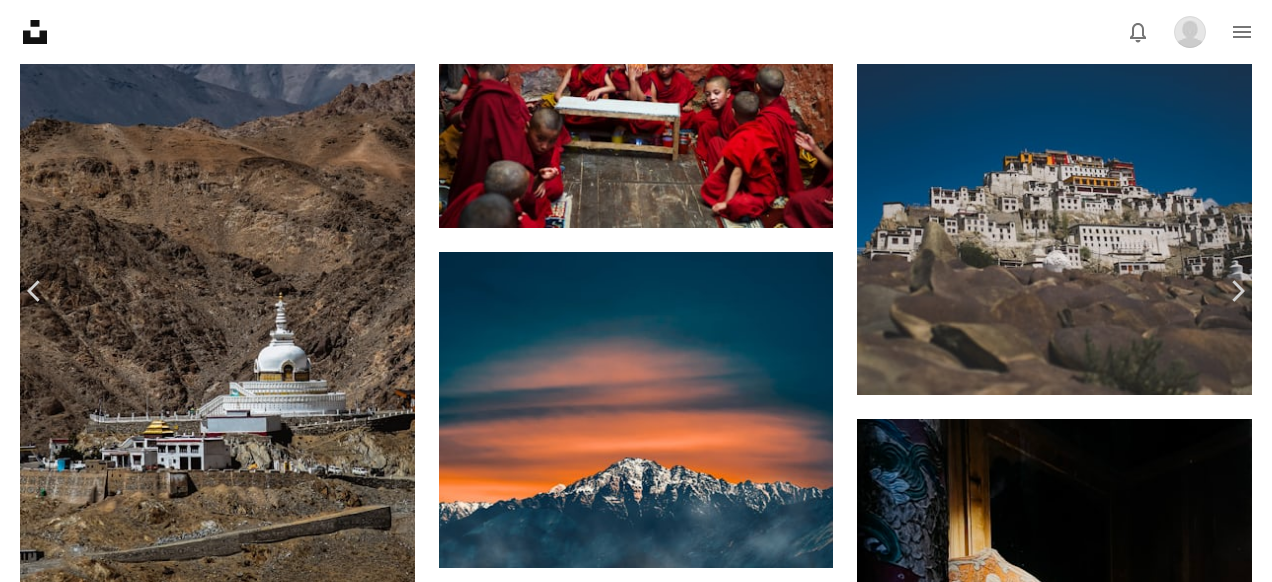 click 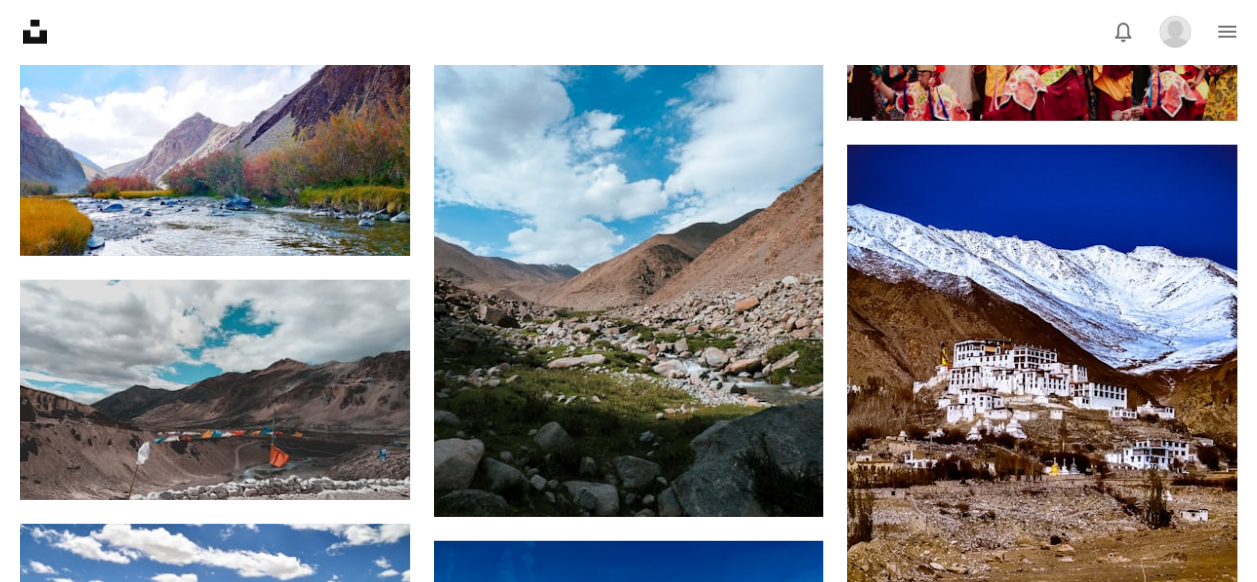 scroll, scrollTop: 13900, scrollLeft: 0, axis: vertical 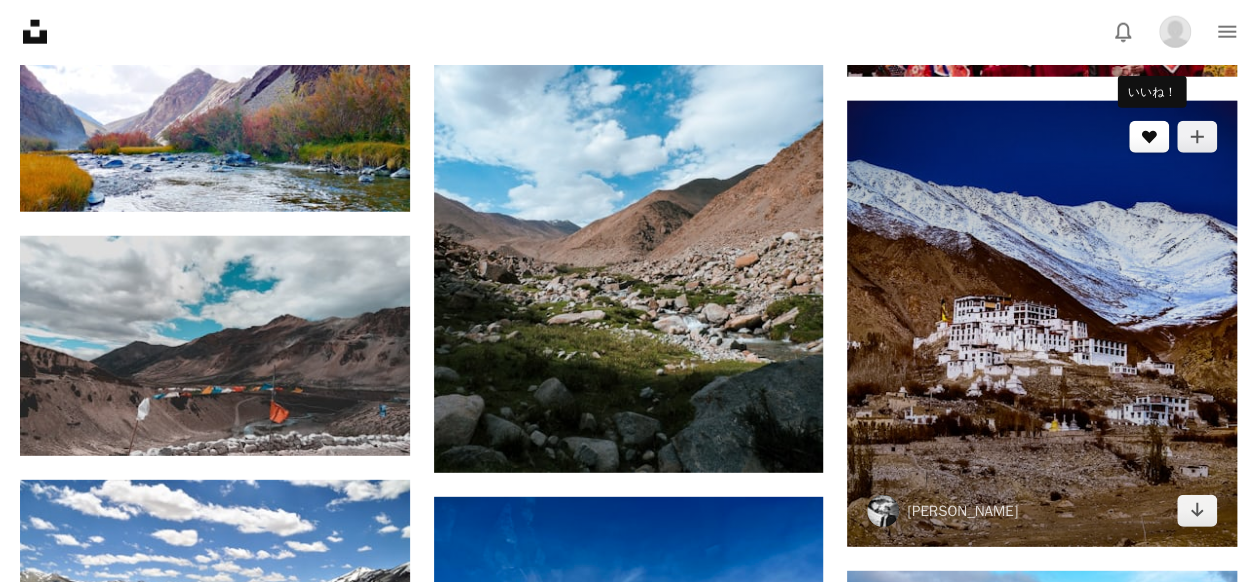 click on "A heart" 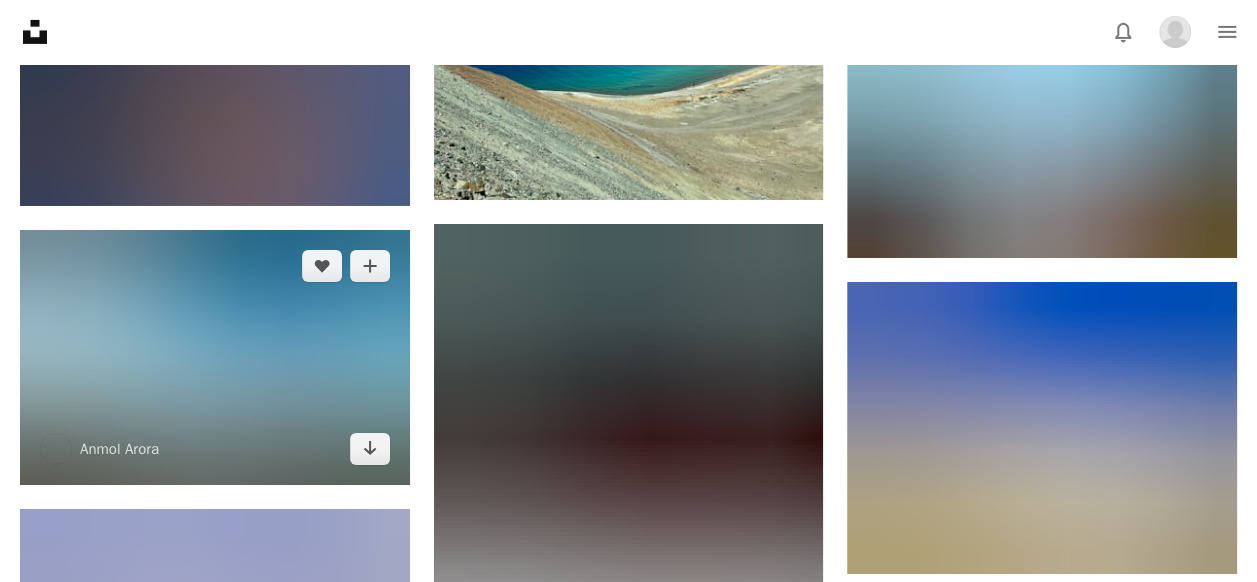 scroll, scrollTop: 14700, scrollLeft: 0, axis: vertical 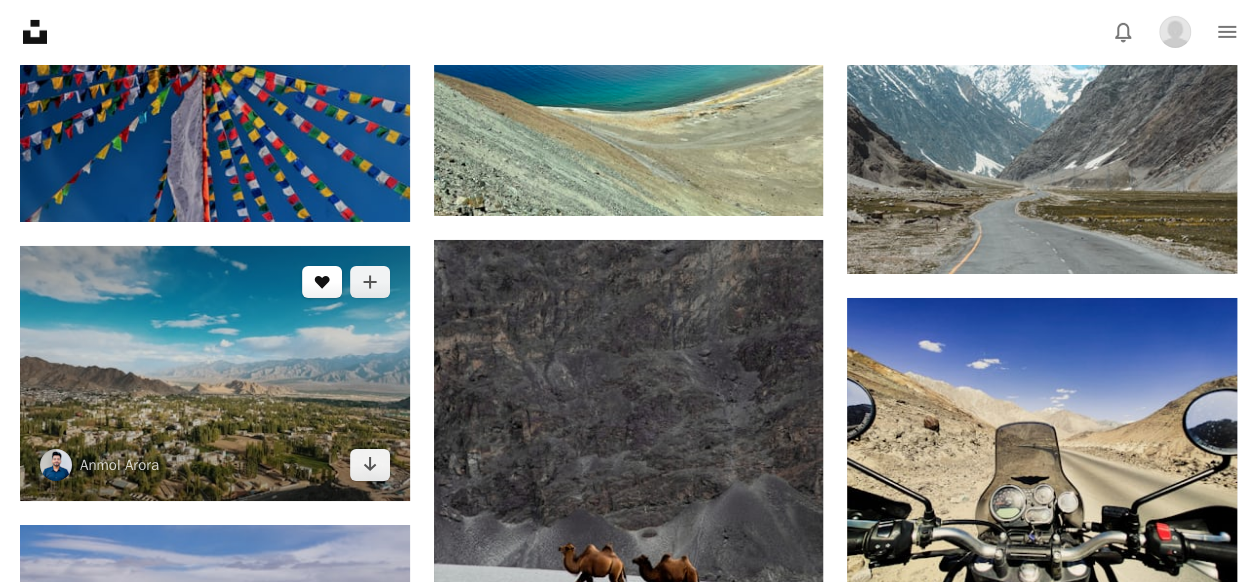 click on "A heart" at bounding box center [322, 282] 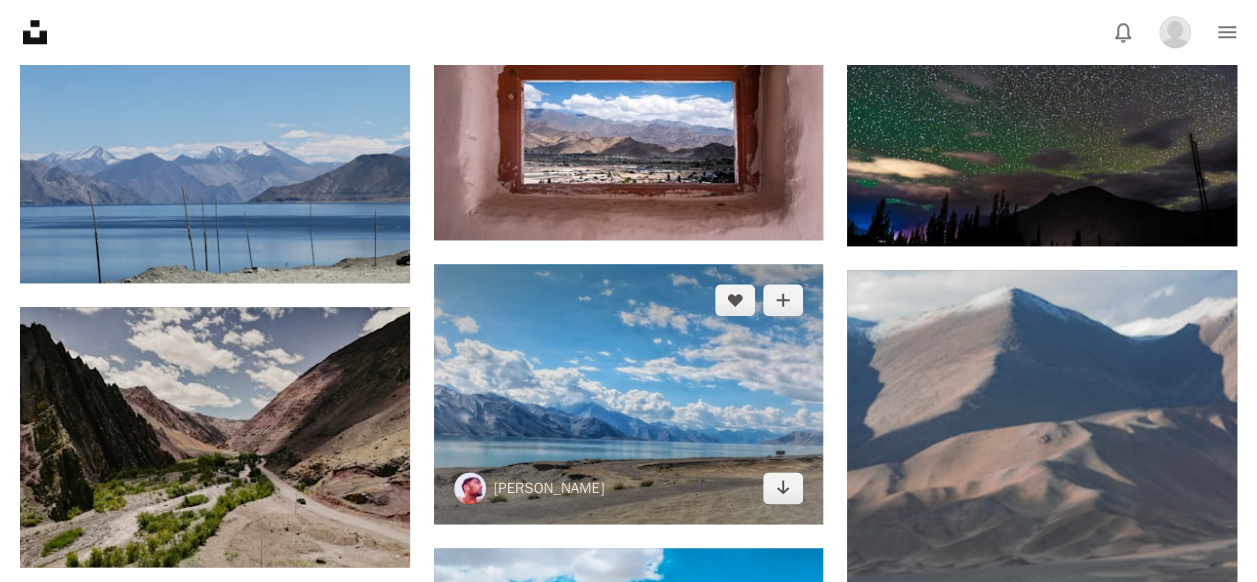 scroll, scrollTop: 19800, scrollLeft: 0, axis: vertical 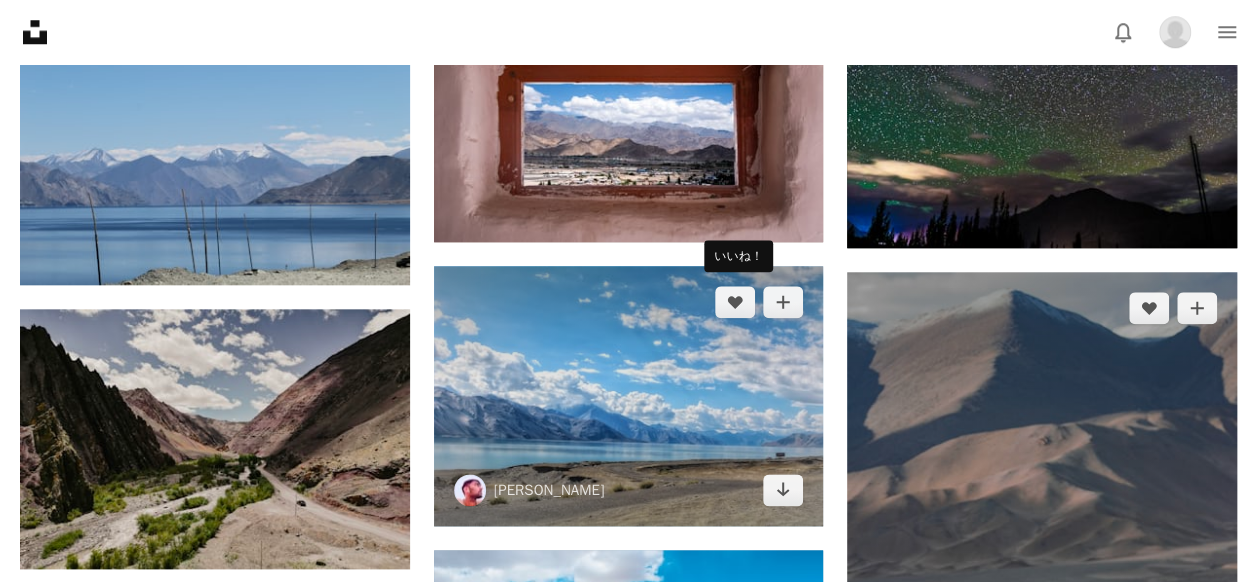 drag, startPoint x: 744, startPoint y: 297, endPoint x: 912, endPoint y: 362, distance: 180.13606 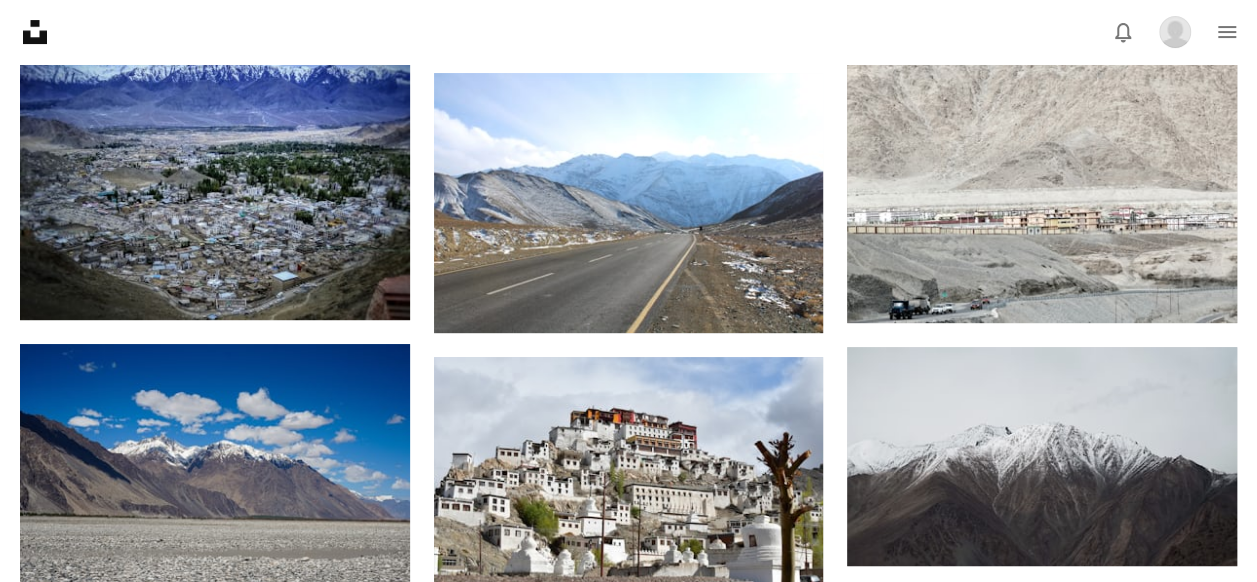 scroll, scrollTop: 22800, scrollLeft: 0, axis: vertical 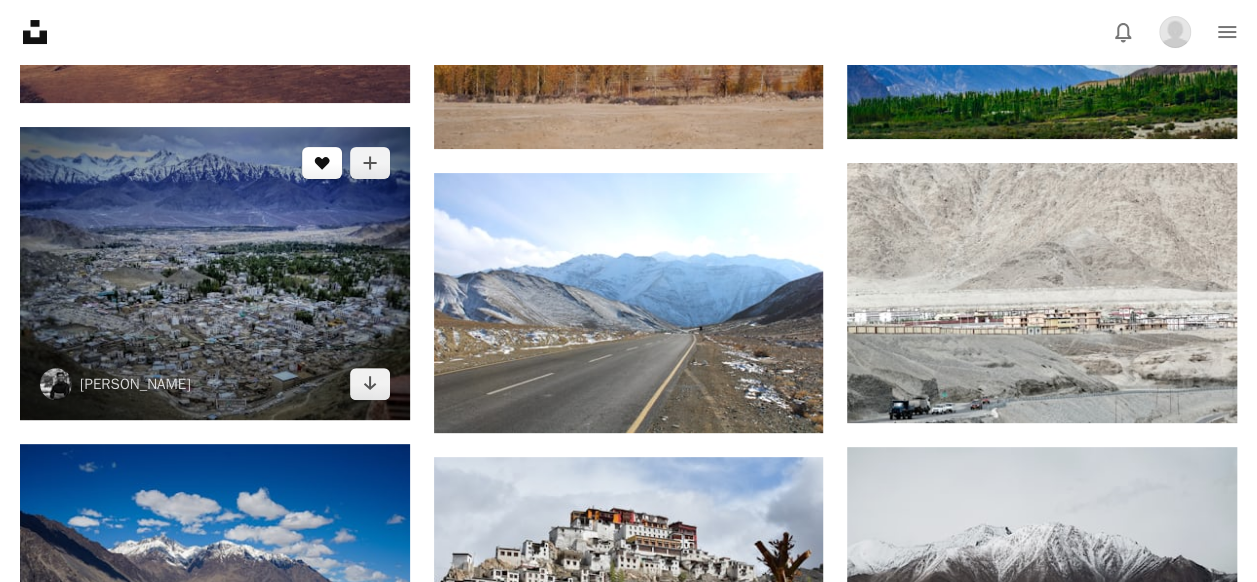 click 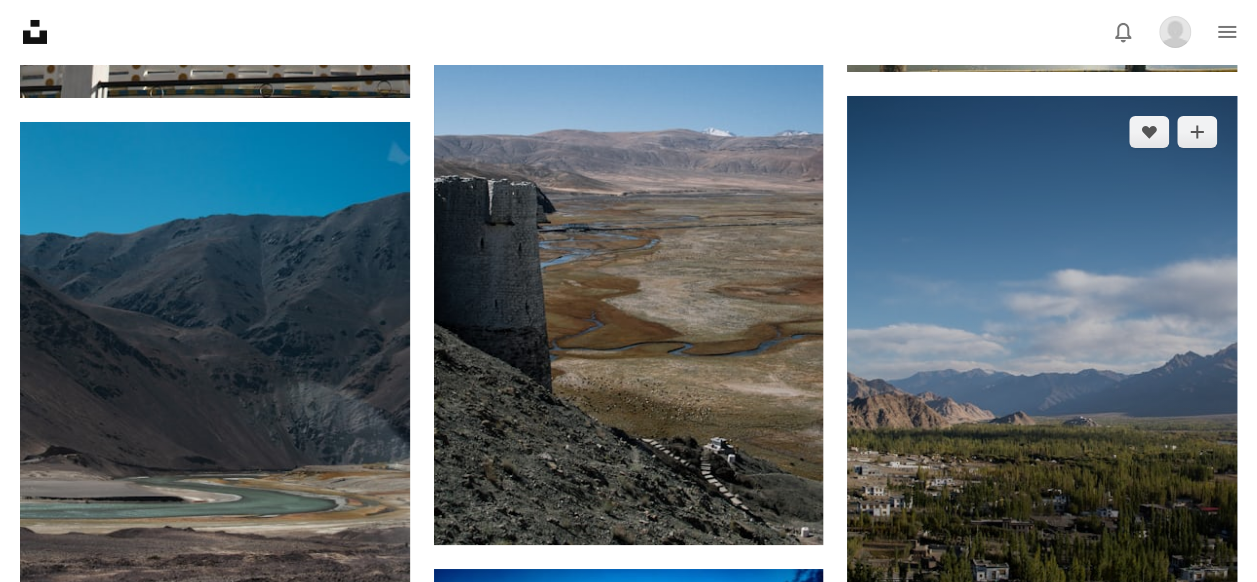 scroll, scrollTop: 26200, scrollLeft: 0, axis: vertical 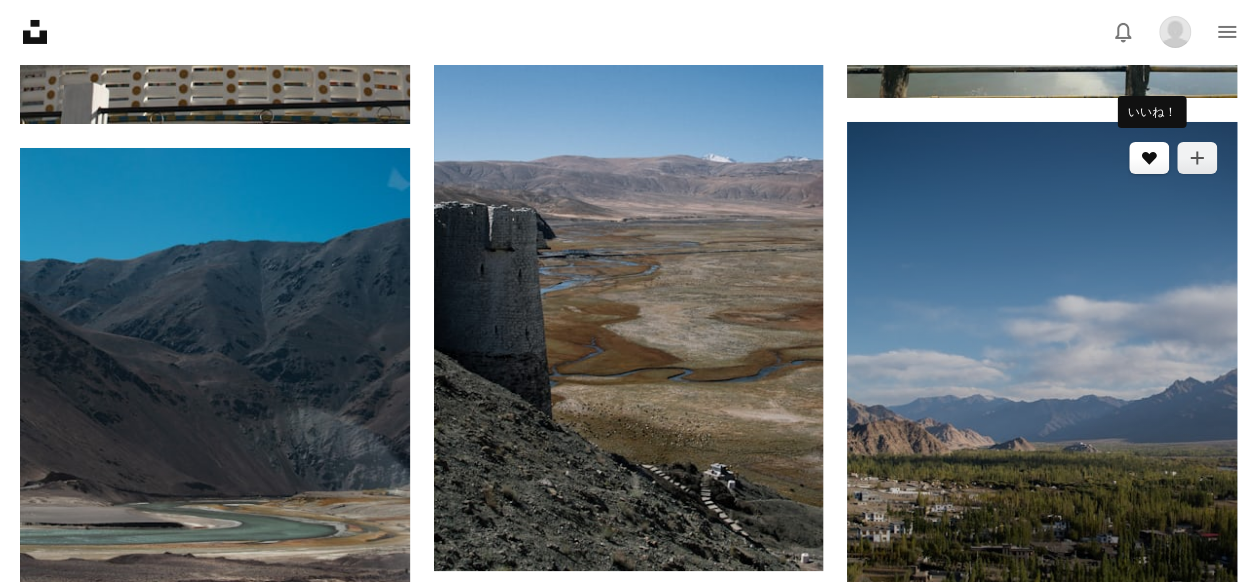 click on "A heart" at bounding box center (1149, 158) 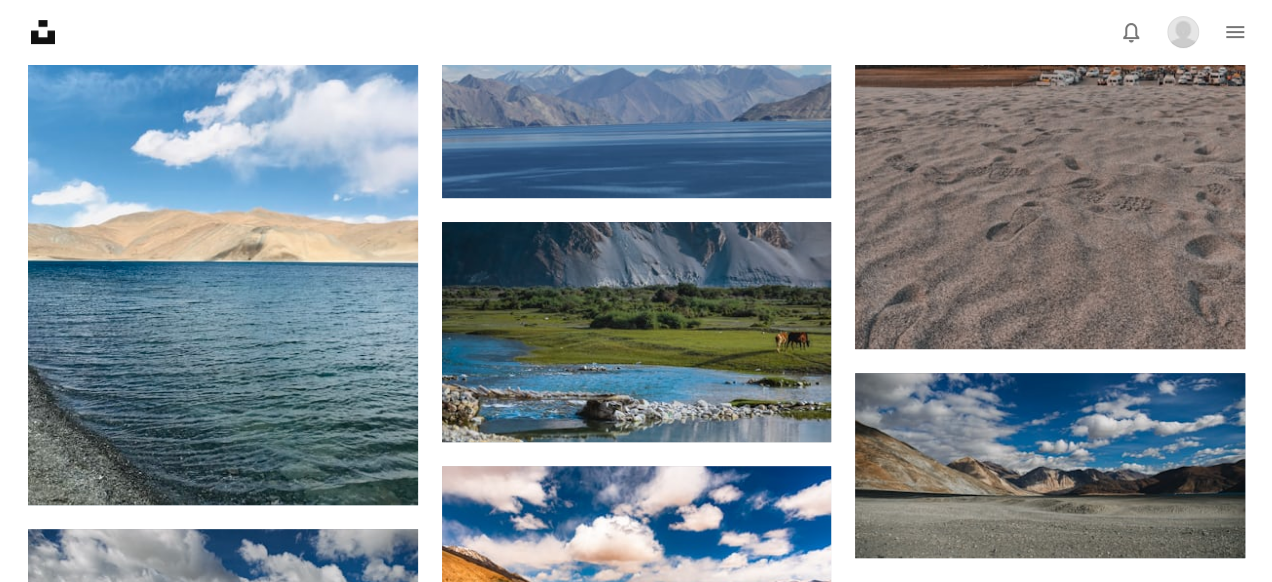 scroll, scrollTop: 30700, scrollLeft: 0, axis: vertical 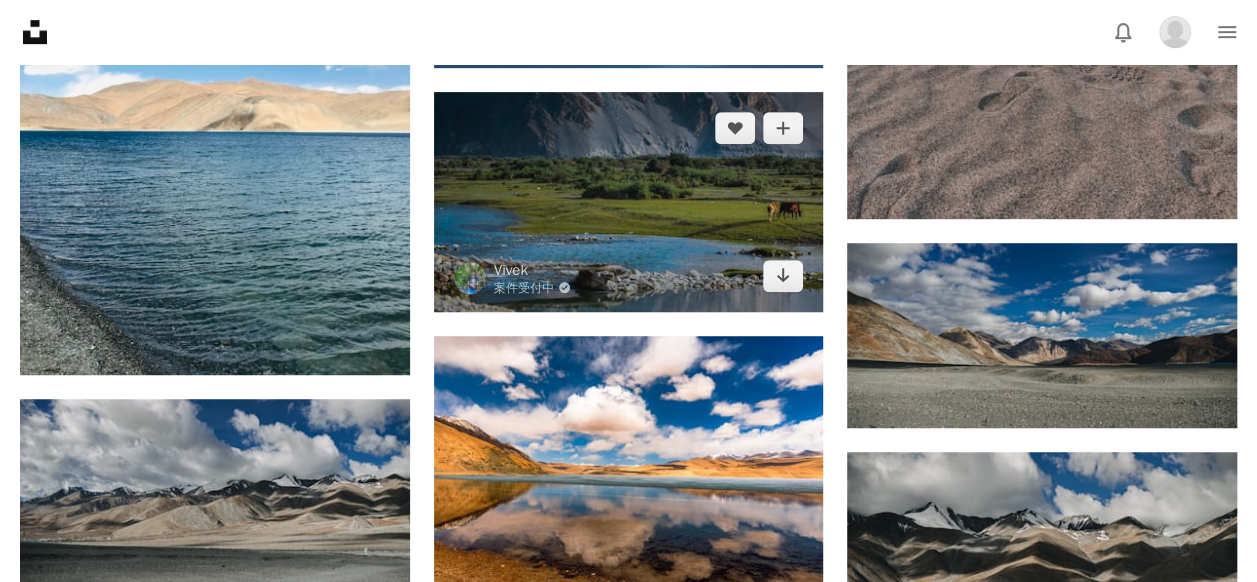 click at bounding box center (629, 201) 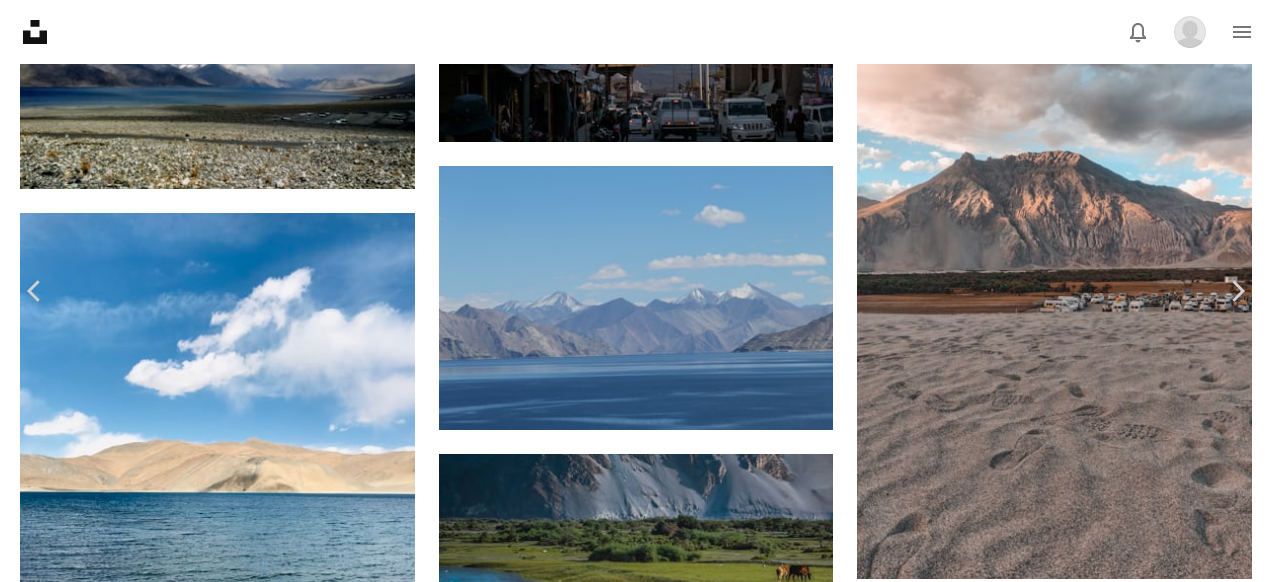 scroll, scrollTop: 0, scrollLeft: 0, axis: both 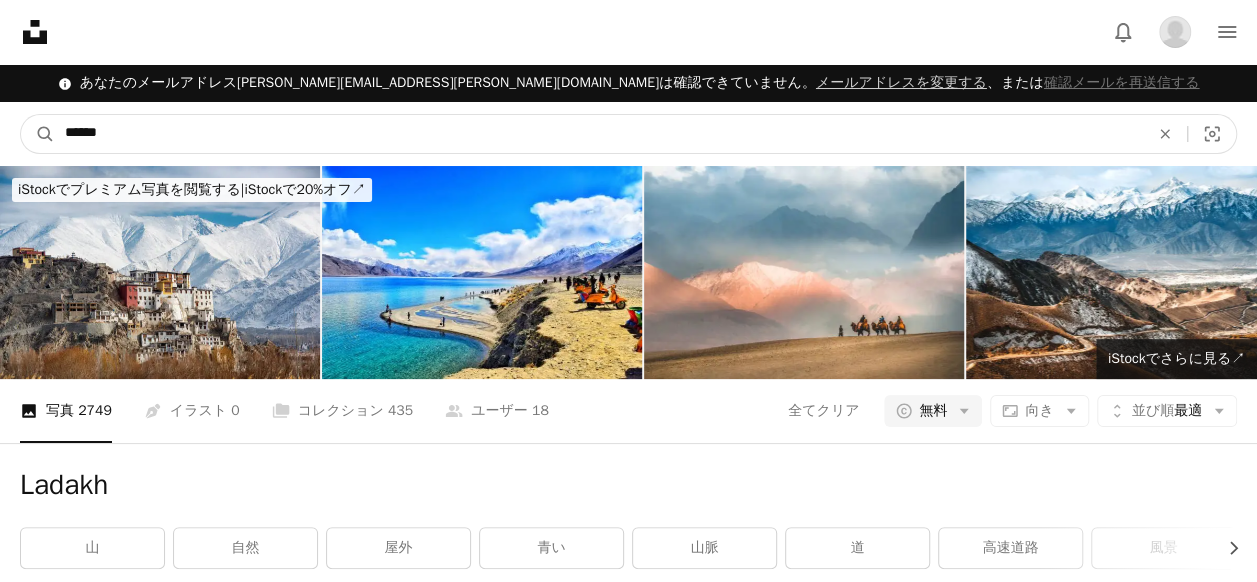click on "******" at bounding box center (599, 134) 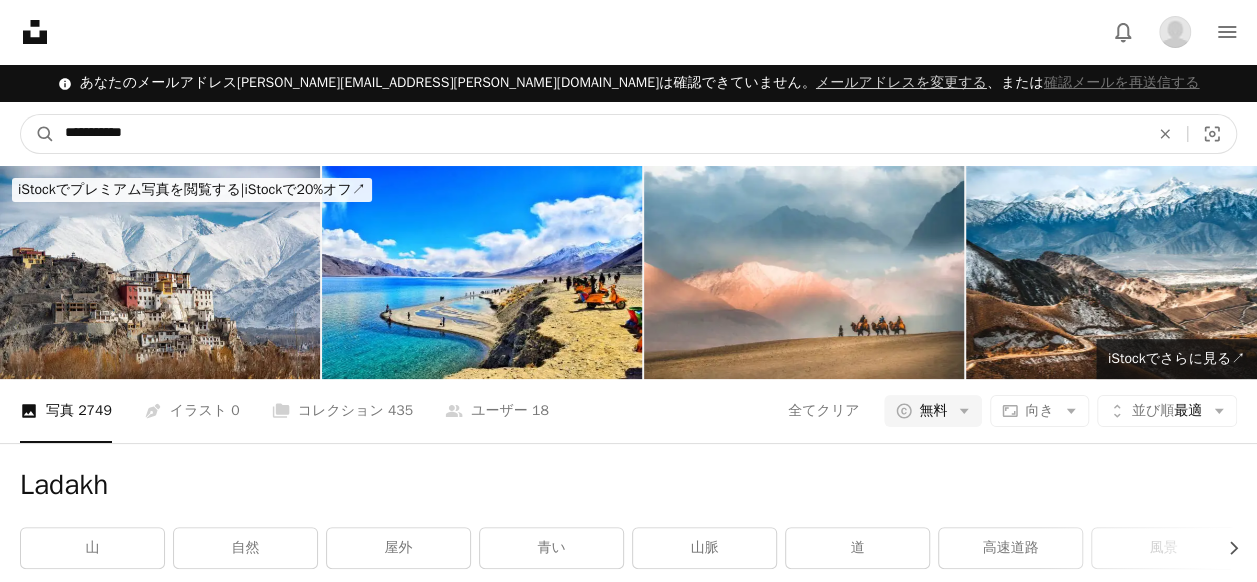 type on "**********" 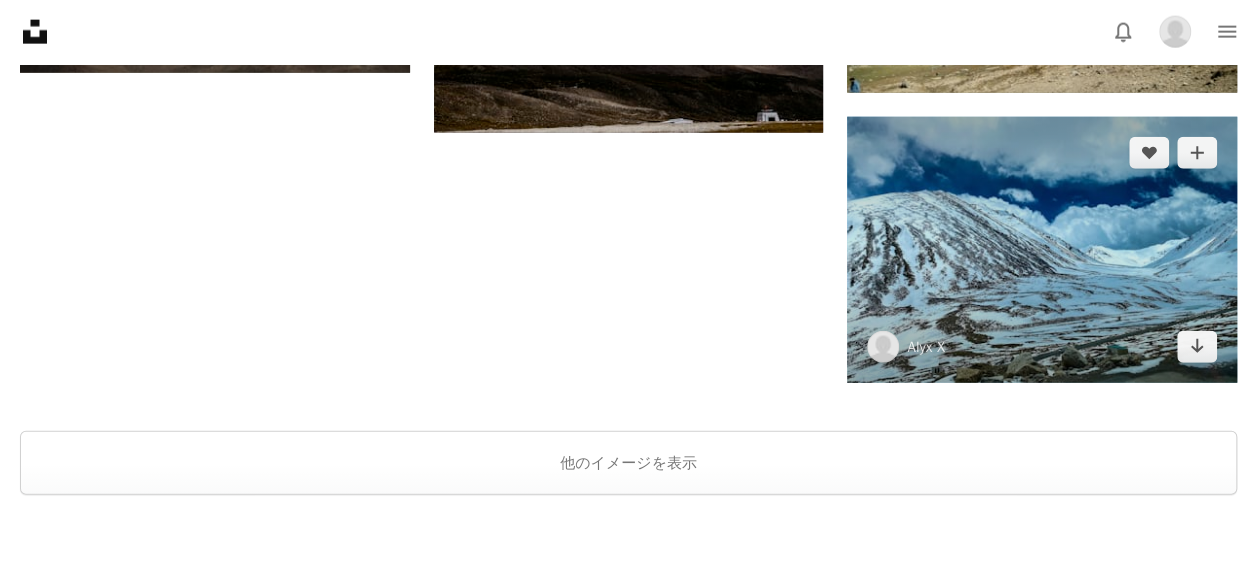 scroll, scrollTop: 2300, scrollLeft: 0, axis: vertical 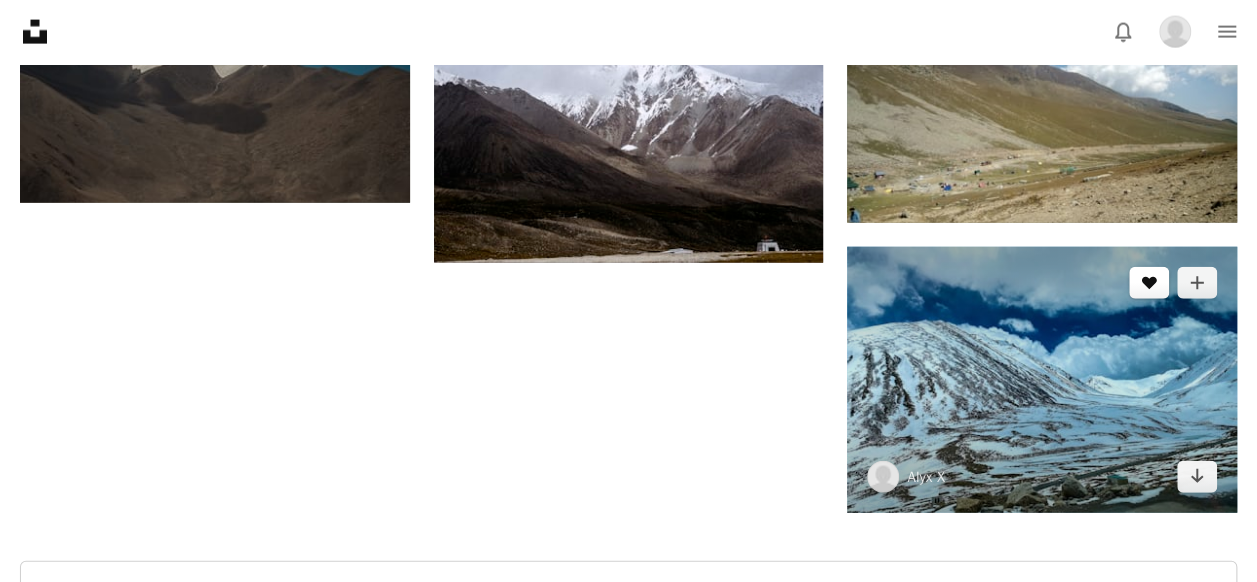 click on "A heart" at bounding box center (1149, 283) 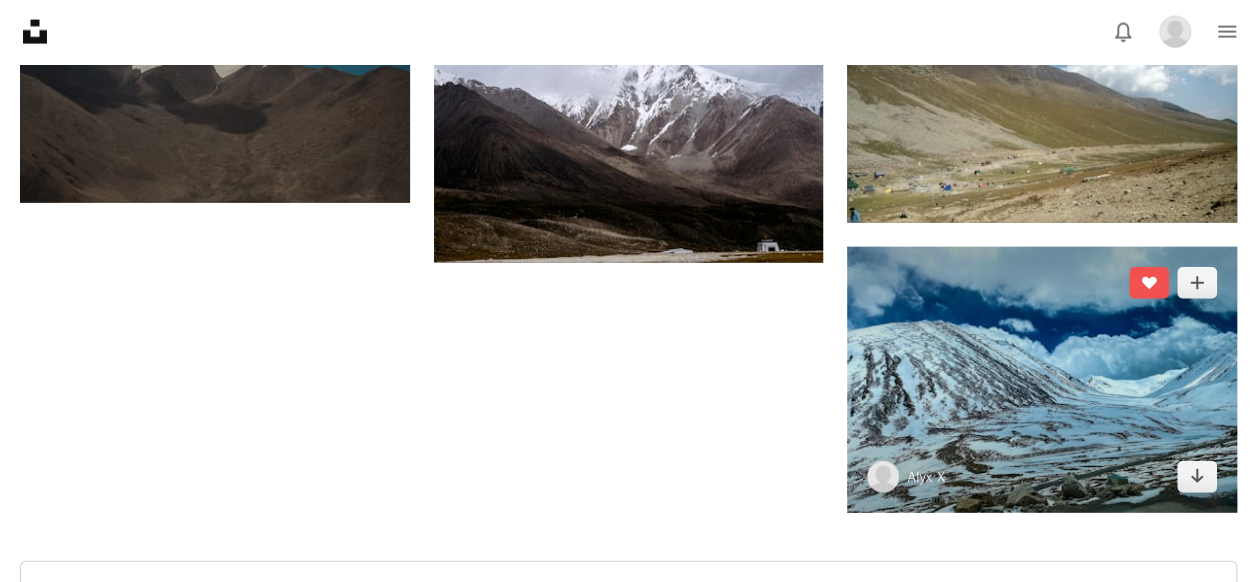 scroll, scrollTop: 2500, scrollLeft: 0, axis: vertical 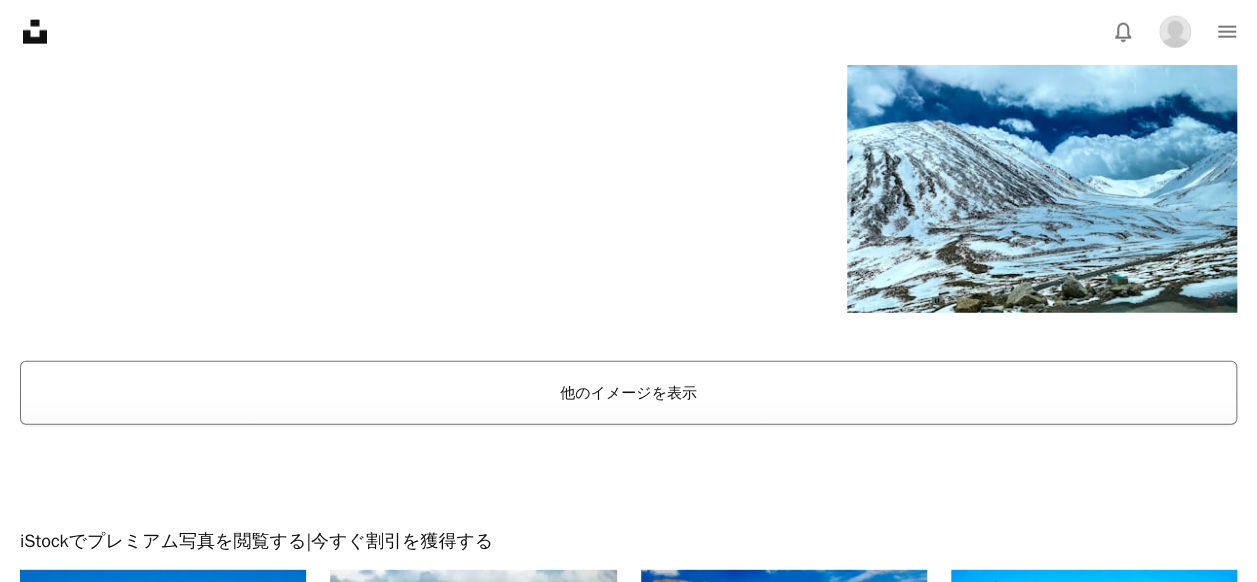 click on "他のイメージを表示" at bounding box center [628, 393] 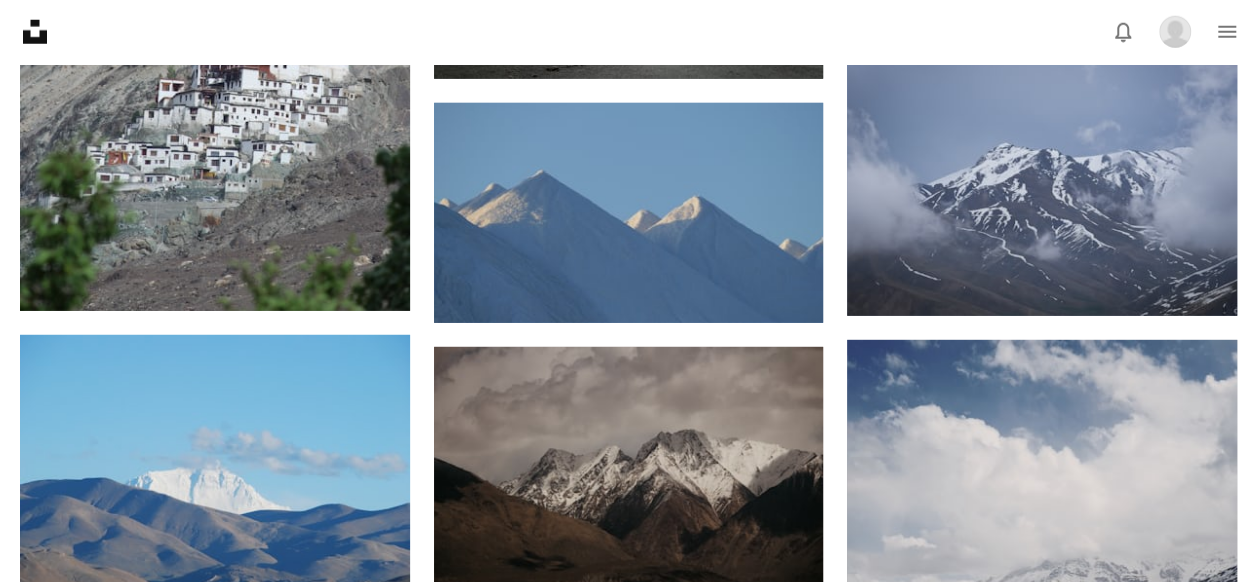 scroll, scrollTop: 3000, scrollLeft: 0, axis: vertical 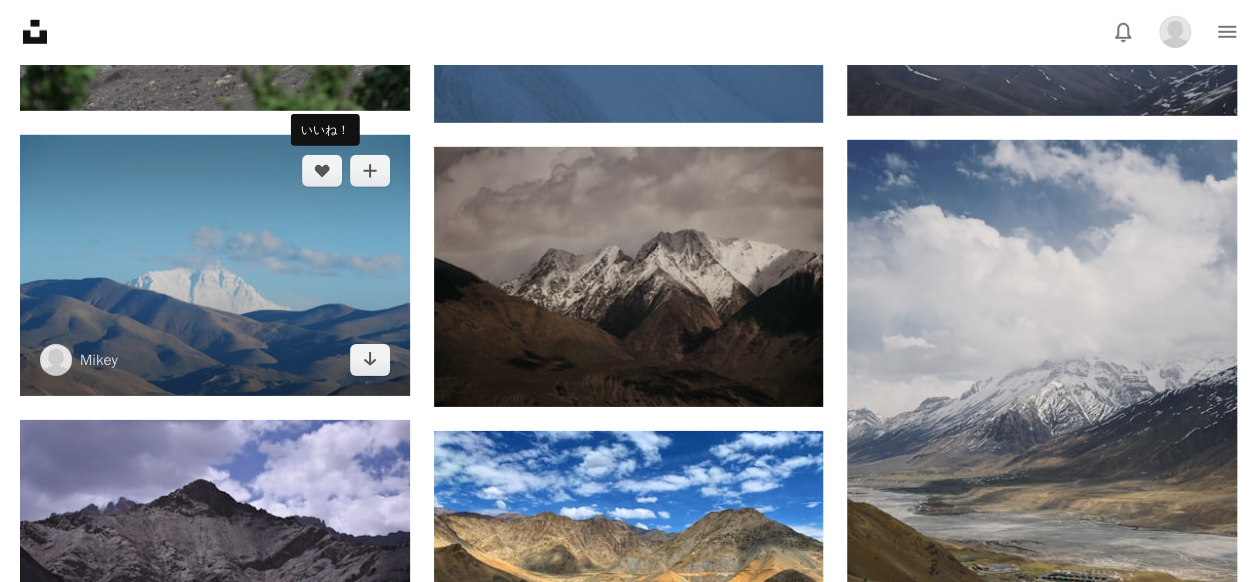 click on "A heart" at bounding box center [322, 171] 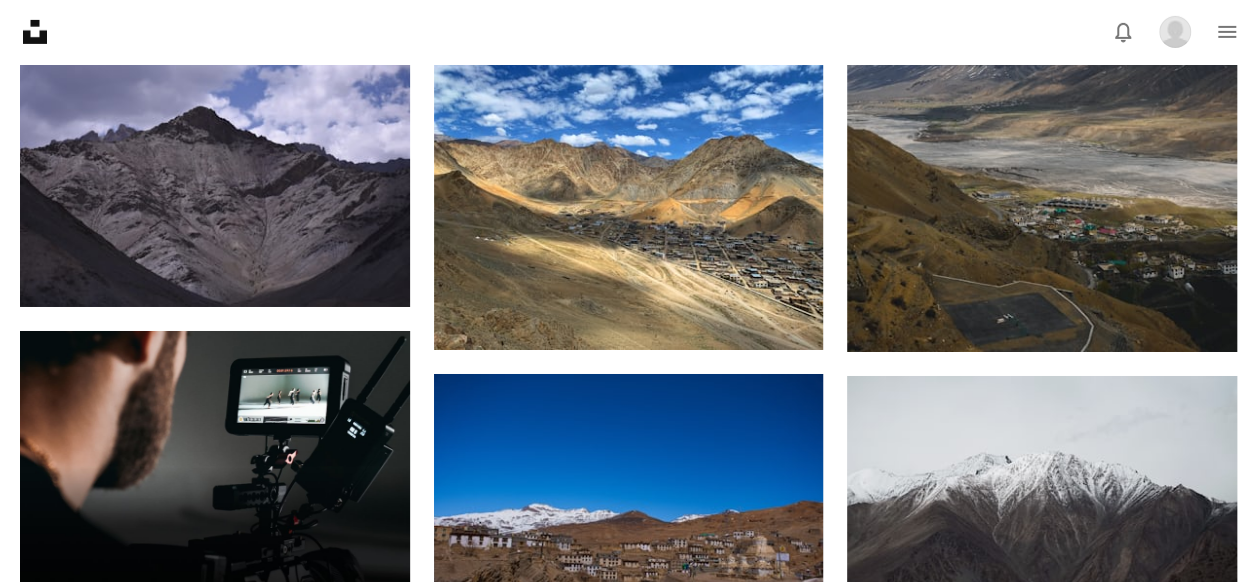 scroll, scrollTop: 3500, scrollLeft: 0, axis: vertical 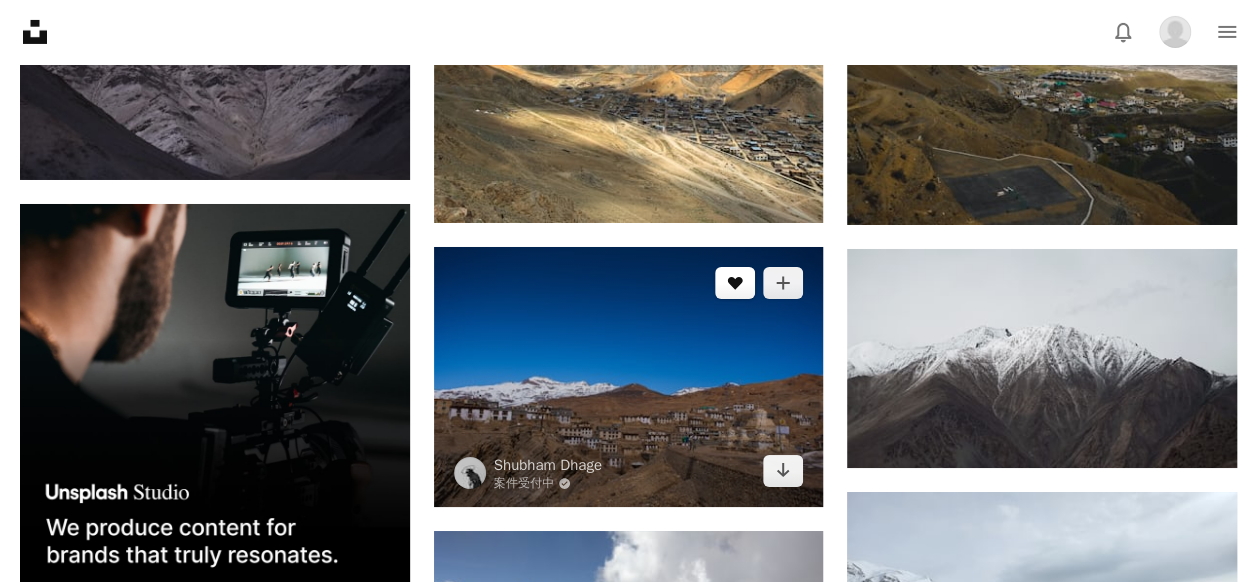 click on "A heart" 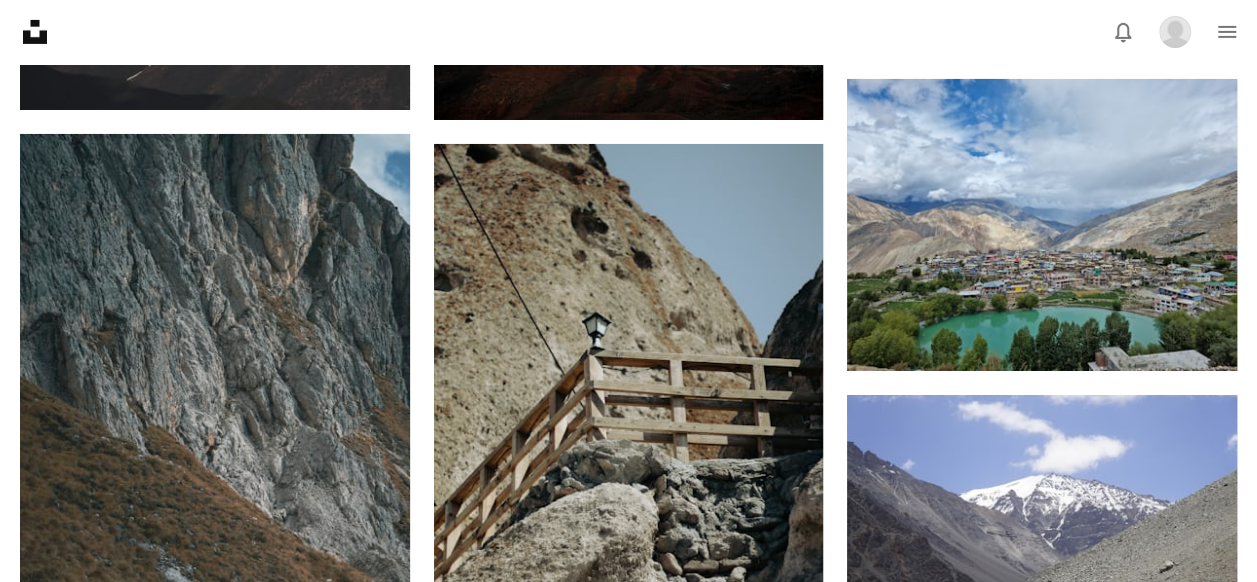 scroll, scrollTop: 7200, scrollLeft: 0, axis: vertical 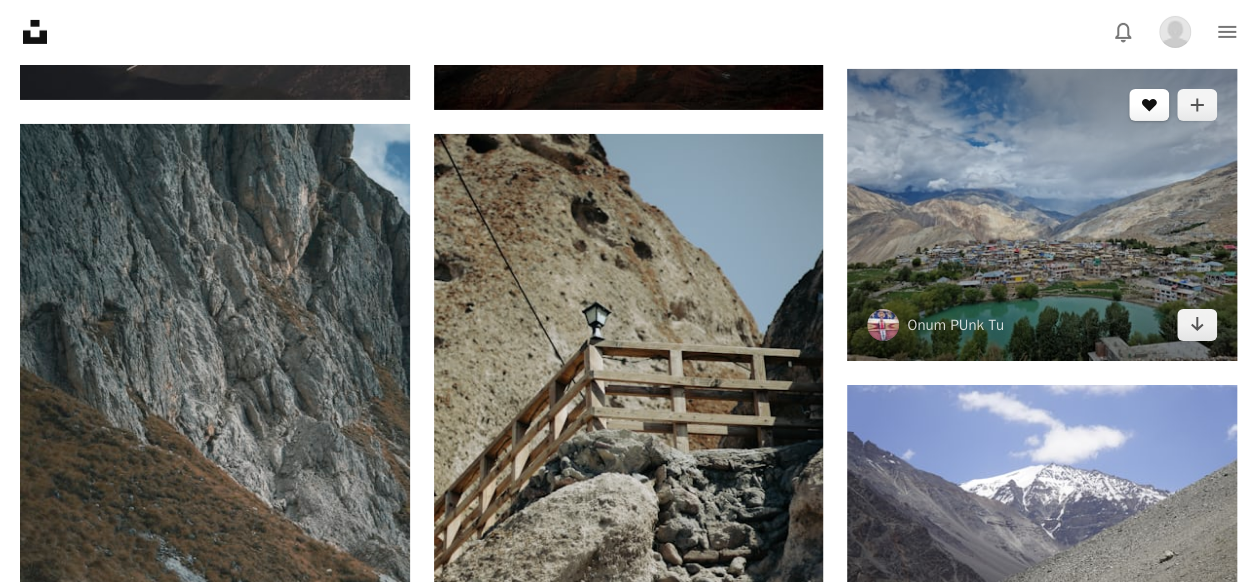click on "A heart" at bounding box center (1149, 105) 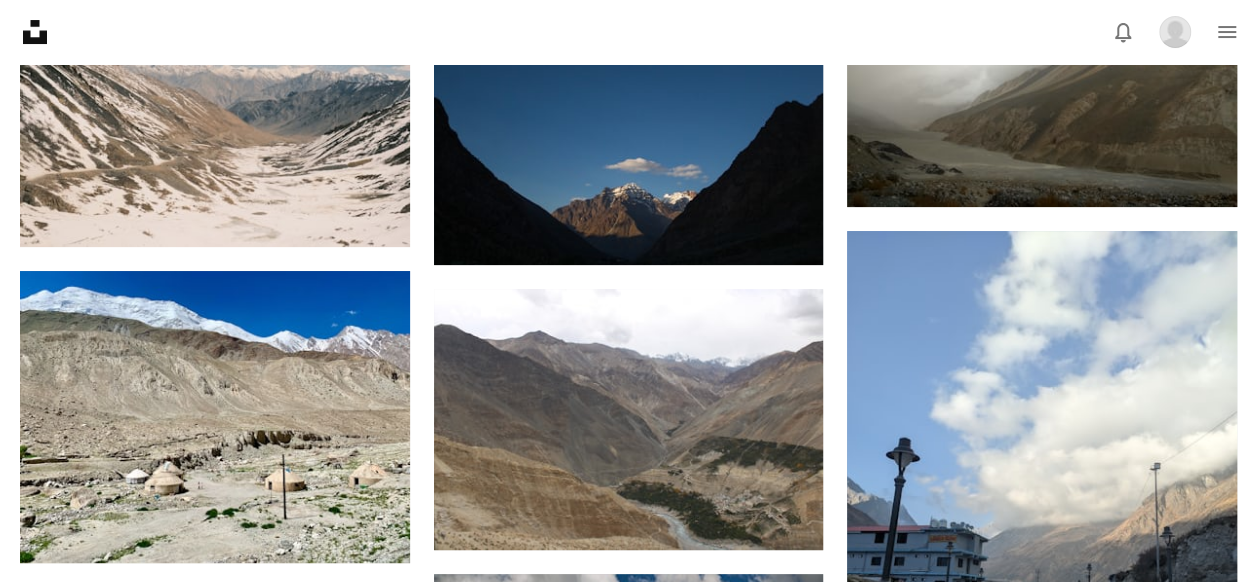 scroll, scrollTop: 11900, scrollLeft: 0, axis: vertical 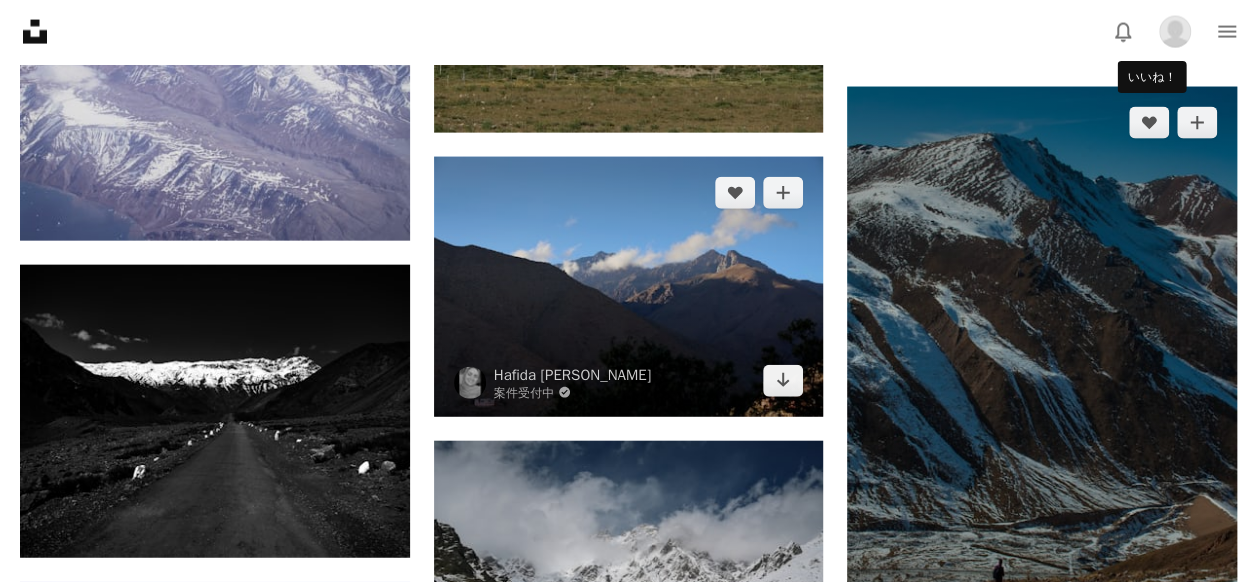 drag, startPoint x: 1143, startPoint y: 120, endPoint x: 812, endPoint y: 368, distance: 413.60004 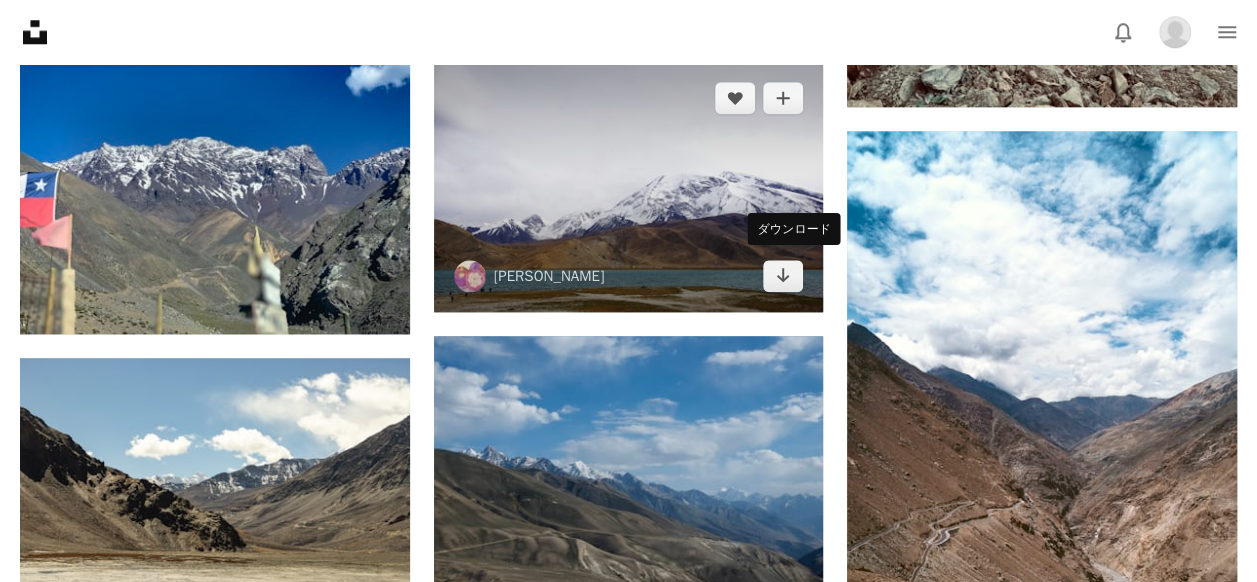 scroll, scrollTop: 23548, scrollLeft: 0, axis: vertical 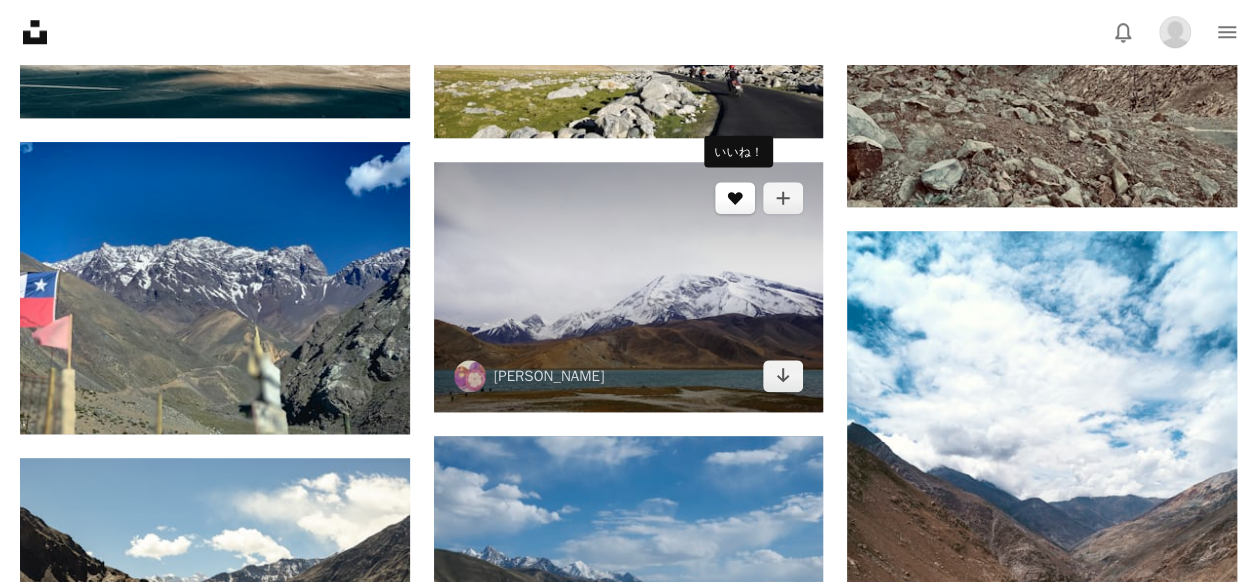 click on "A heart" 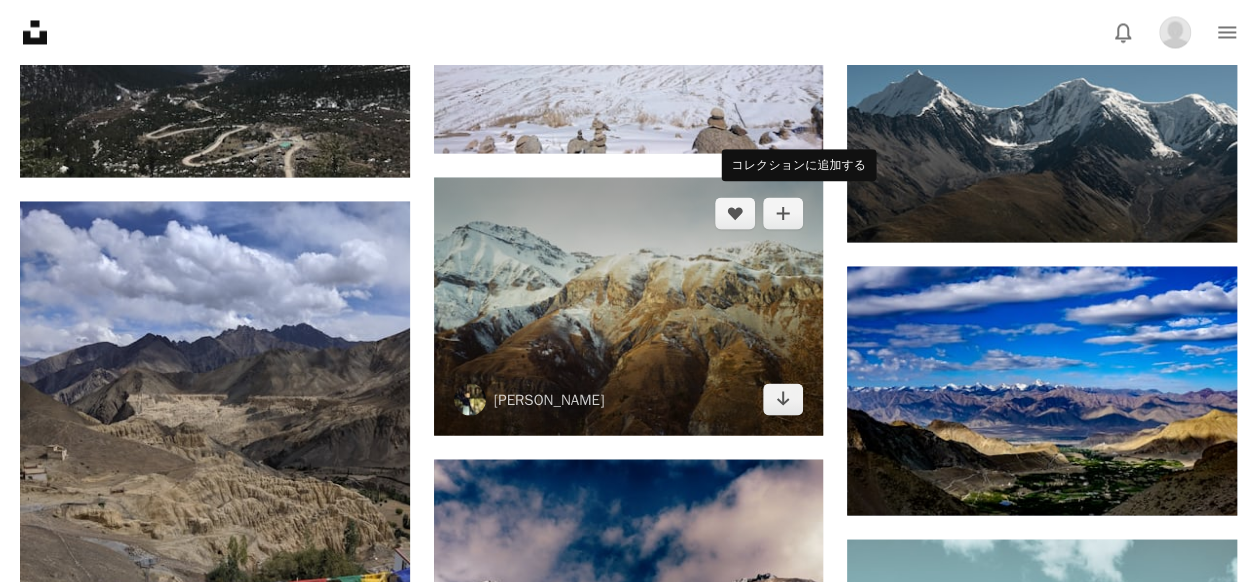 scroll, scrollTop: 24448, scrollLeft: 0, axis: vertical 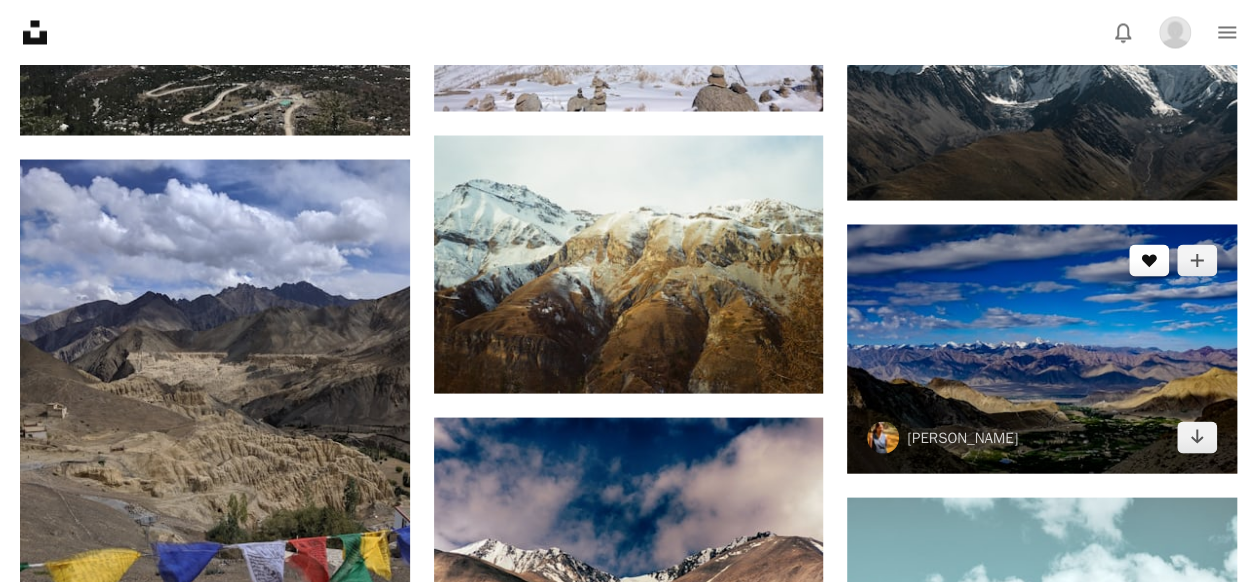 click on "A heart" at bounding box center [1149, 260] 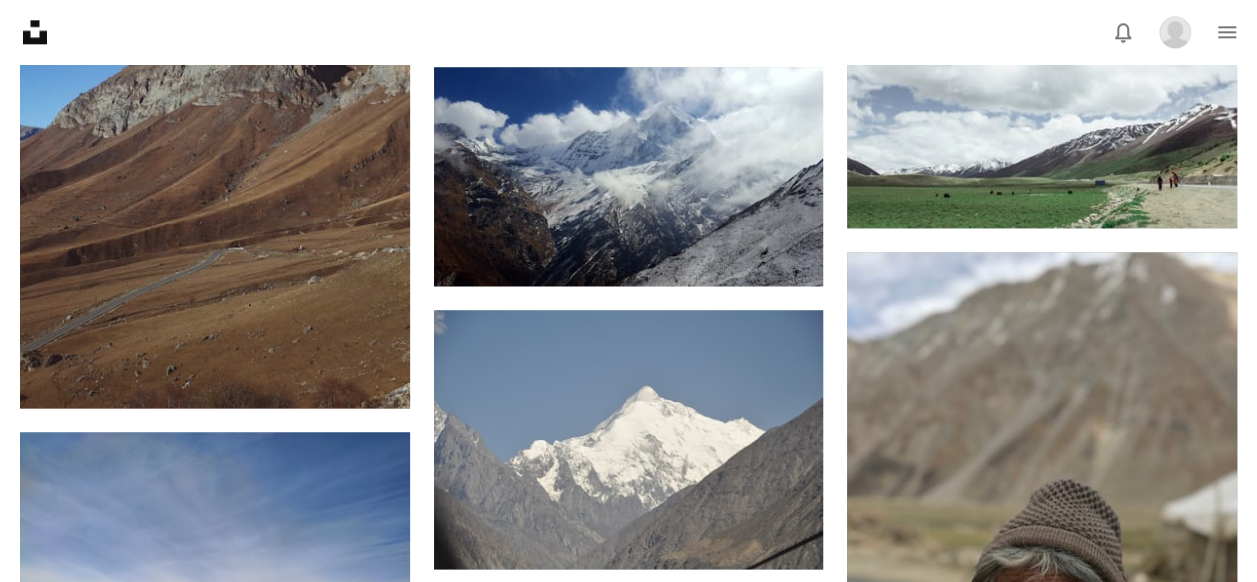 scroll, scrollTop: 35548, scrollLeft: 0, axis: vertical 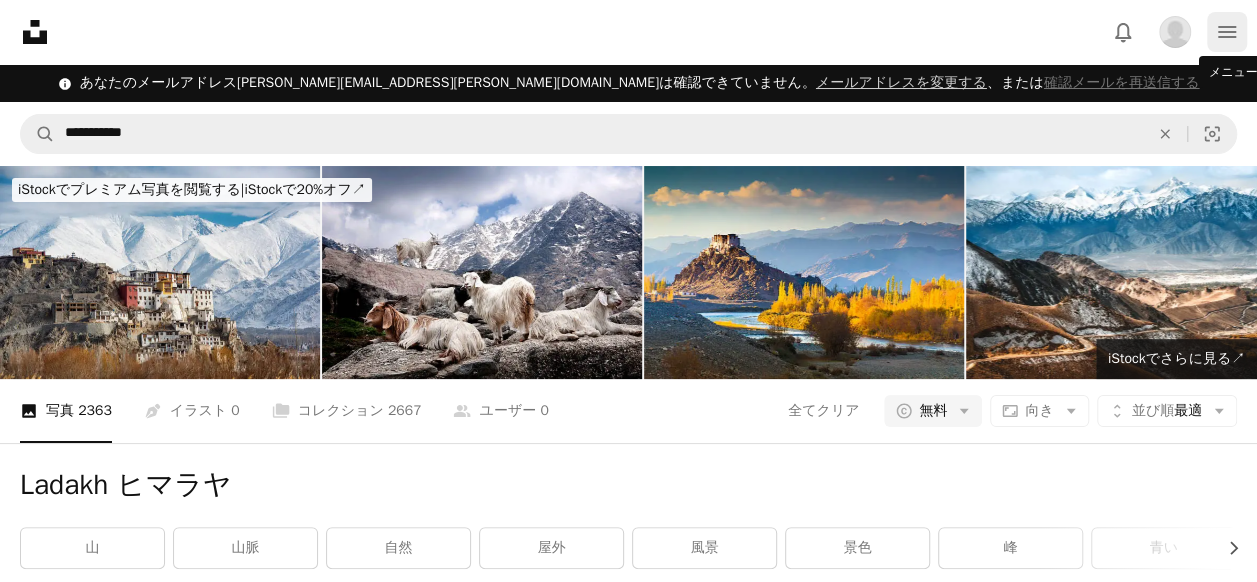 click on "navigation menu" 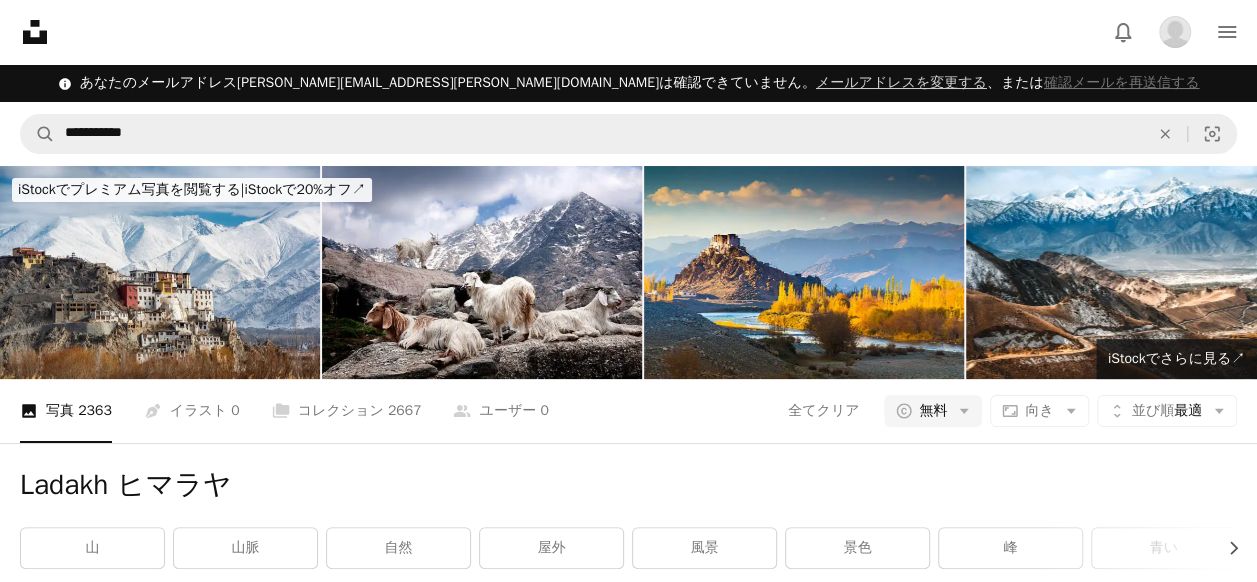 click on "A photo 写真   2363 Pen Tool イラスト   0 A stack of folders コレクション   2667 A group of people ユーザー   0 全てクリア A copyright icon © 無料 Arrow down Aspect ratio 向き Arrow down Unfold 並び順  最適 Arrow down Filters フィルター (1)" at bounding box center [628, 411] 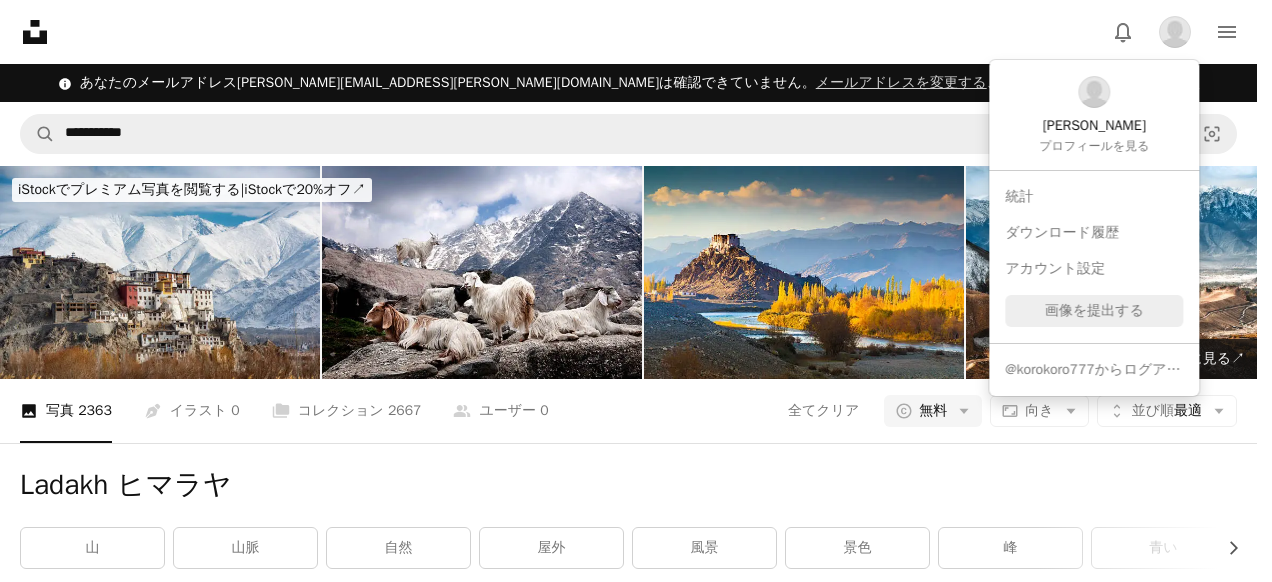 click on "**********" at bounding box center (628, 291) 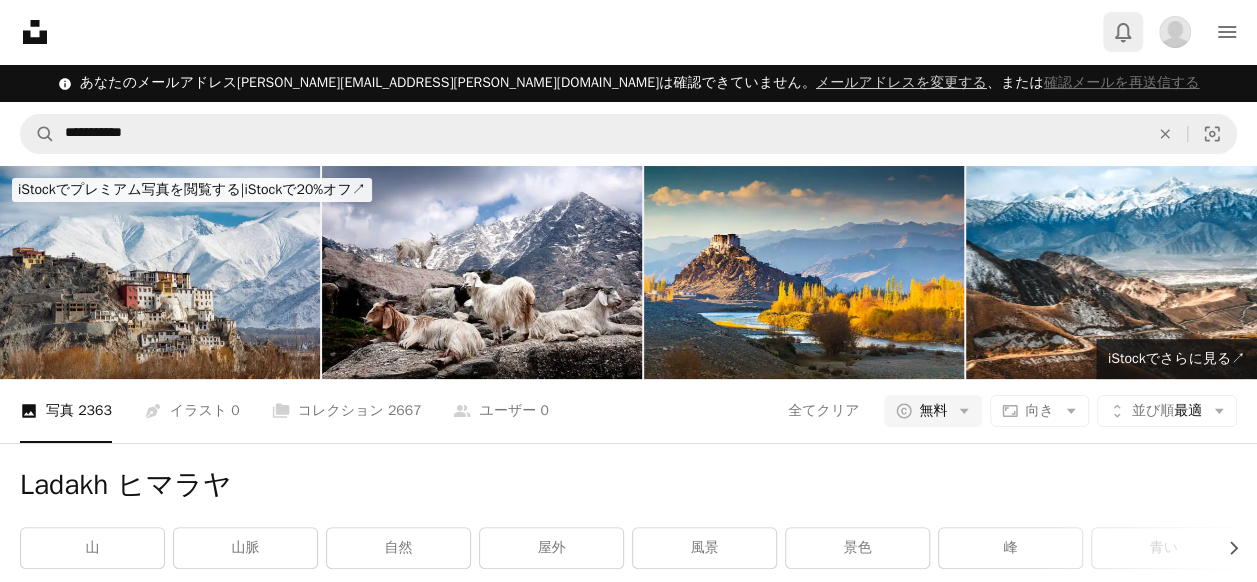 click on "Bell" 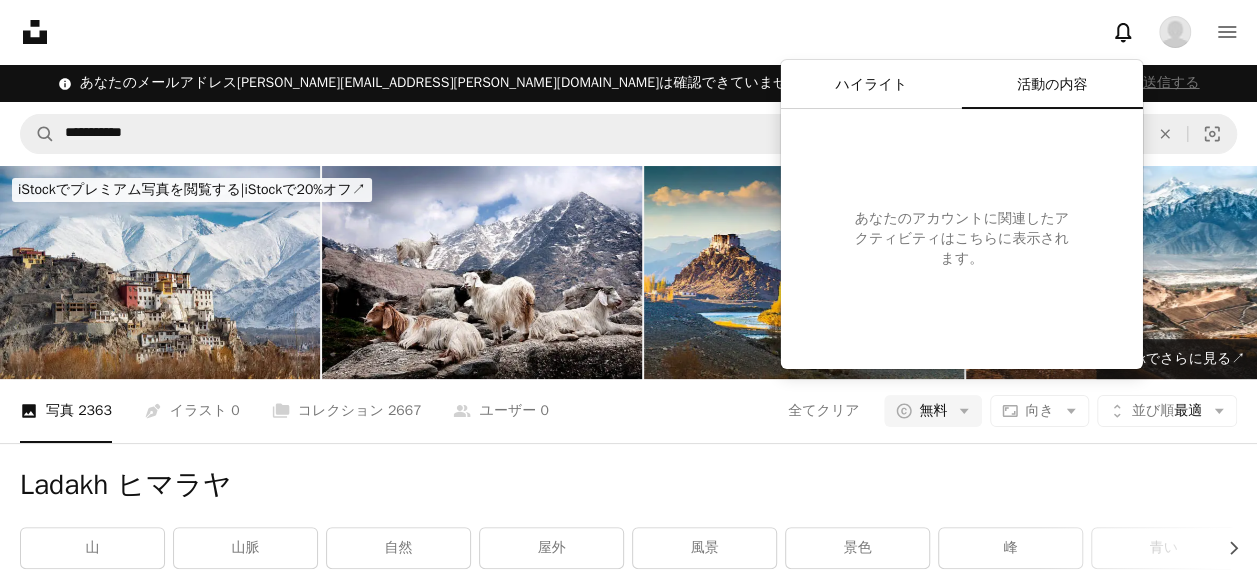 click on "ハイライト" at bounding box center [871, 85] 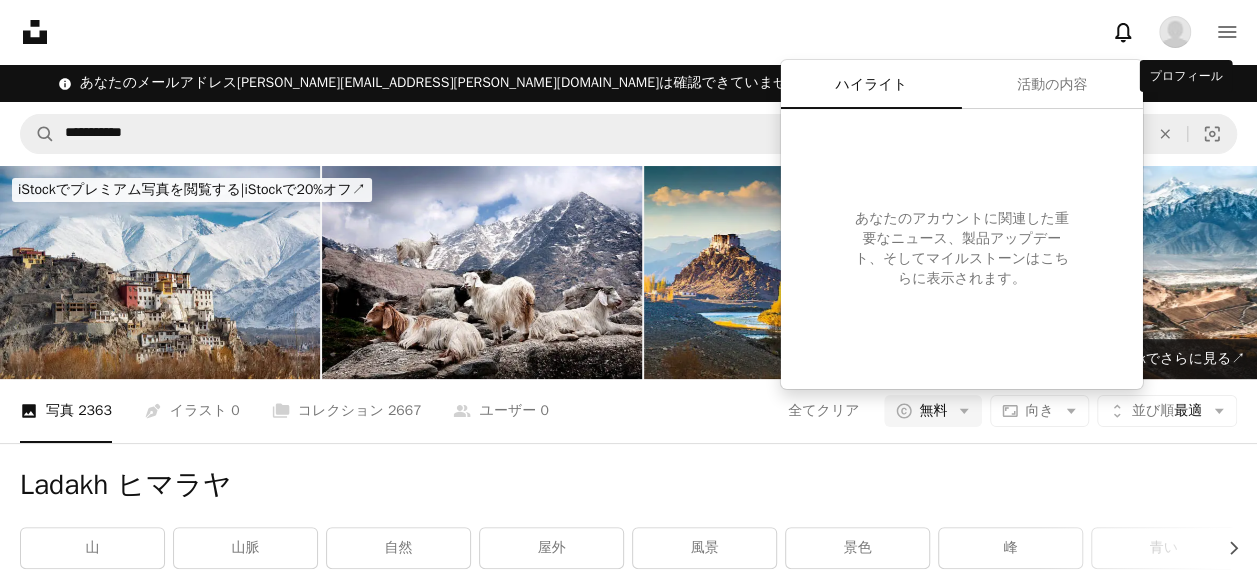 click at bounding box center [1175, 32] 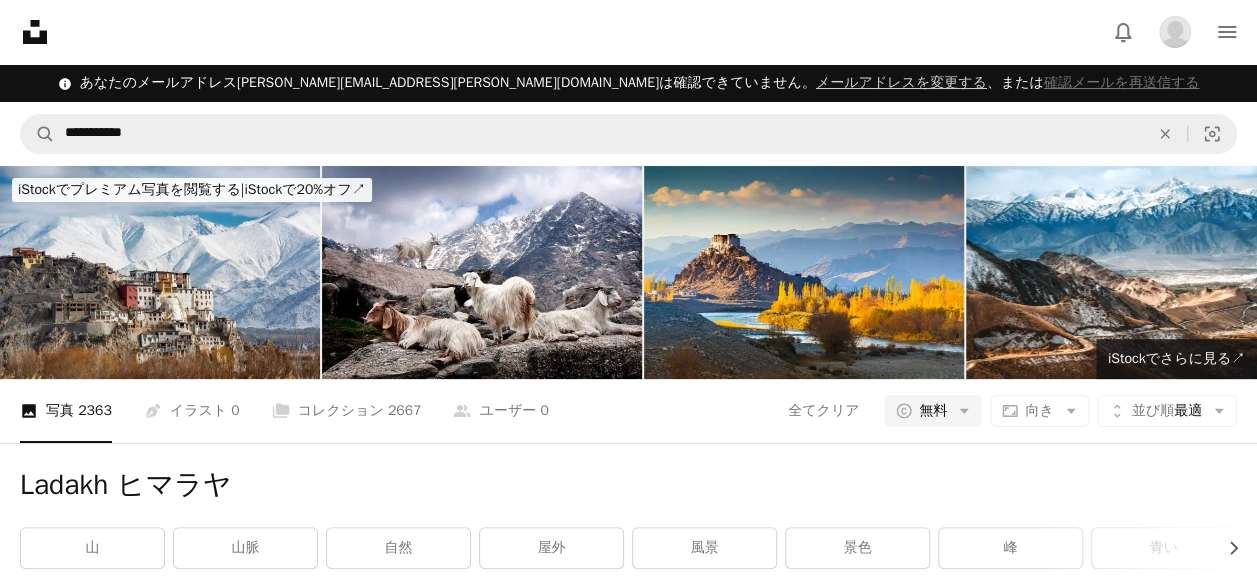 click on "[PERSON_NAME][EMAIL_ADDRESS][PERSON_NAME][DOMAIN_NAME]" at bounding box center [448, 82] 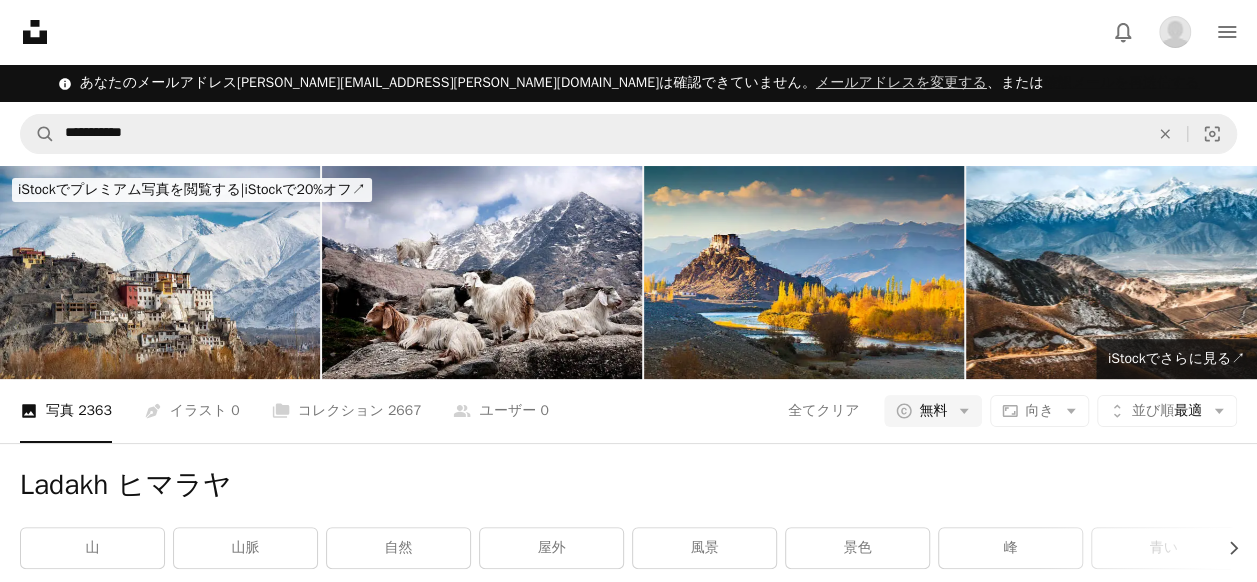 click on "確認メールを再送信する" at bounding box center (1122, 83) 